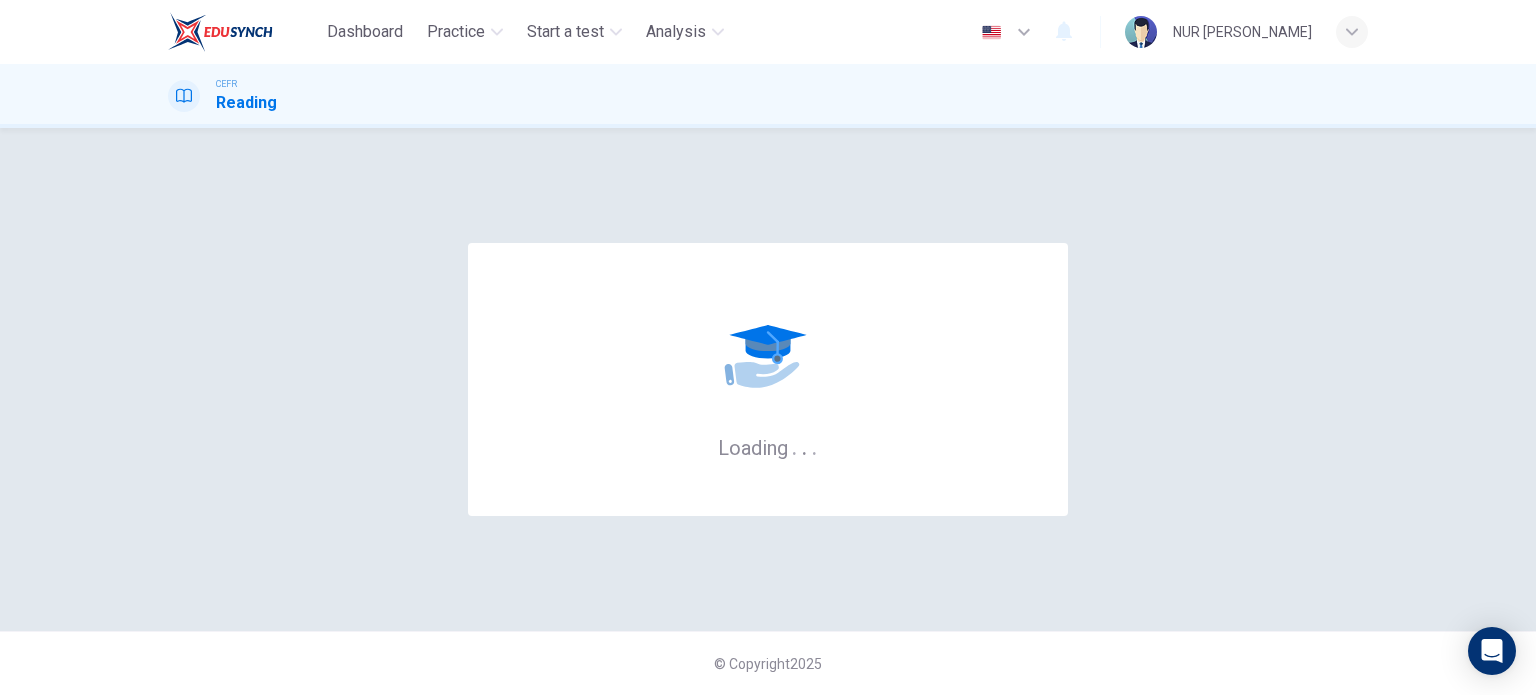 scroll, scrollTop: 0, scrollLeft: 0, axis: both 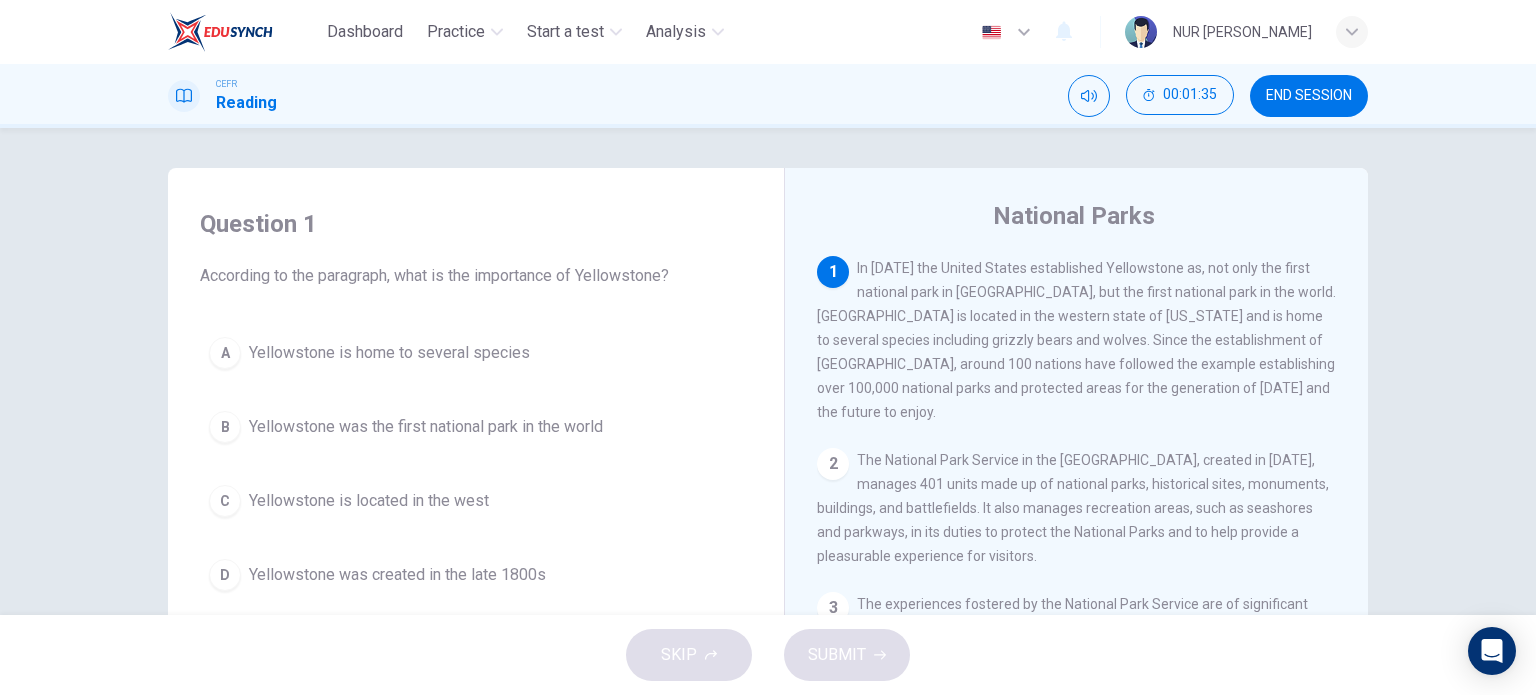 drag, startPoint x: 977, startPoint y: 388, endPoint x: 980, endPoint y: 424, distance: 36.124783 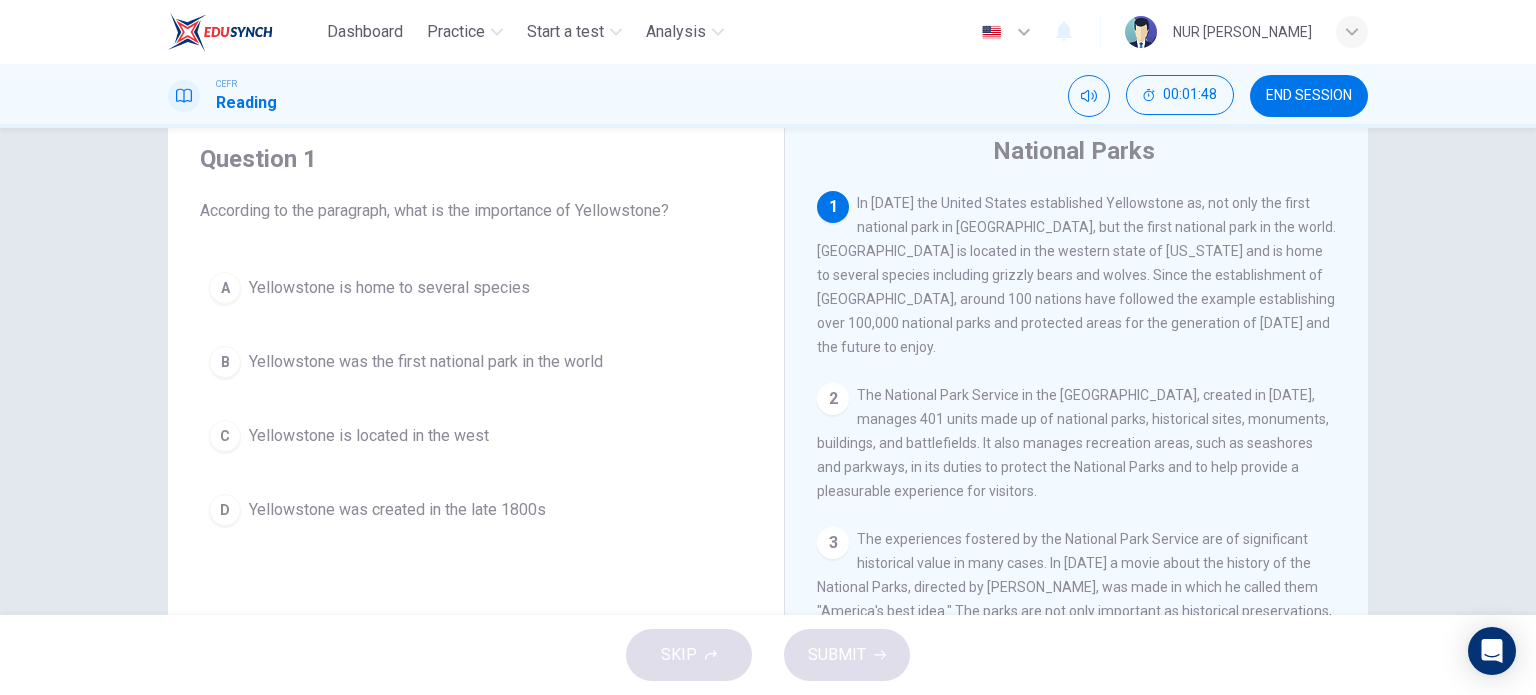 scroll, scrollTop: 100, scrollLeft: 0, axis: vertical 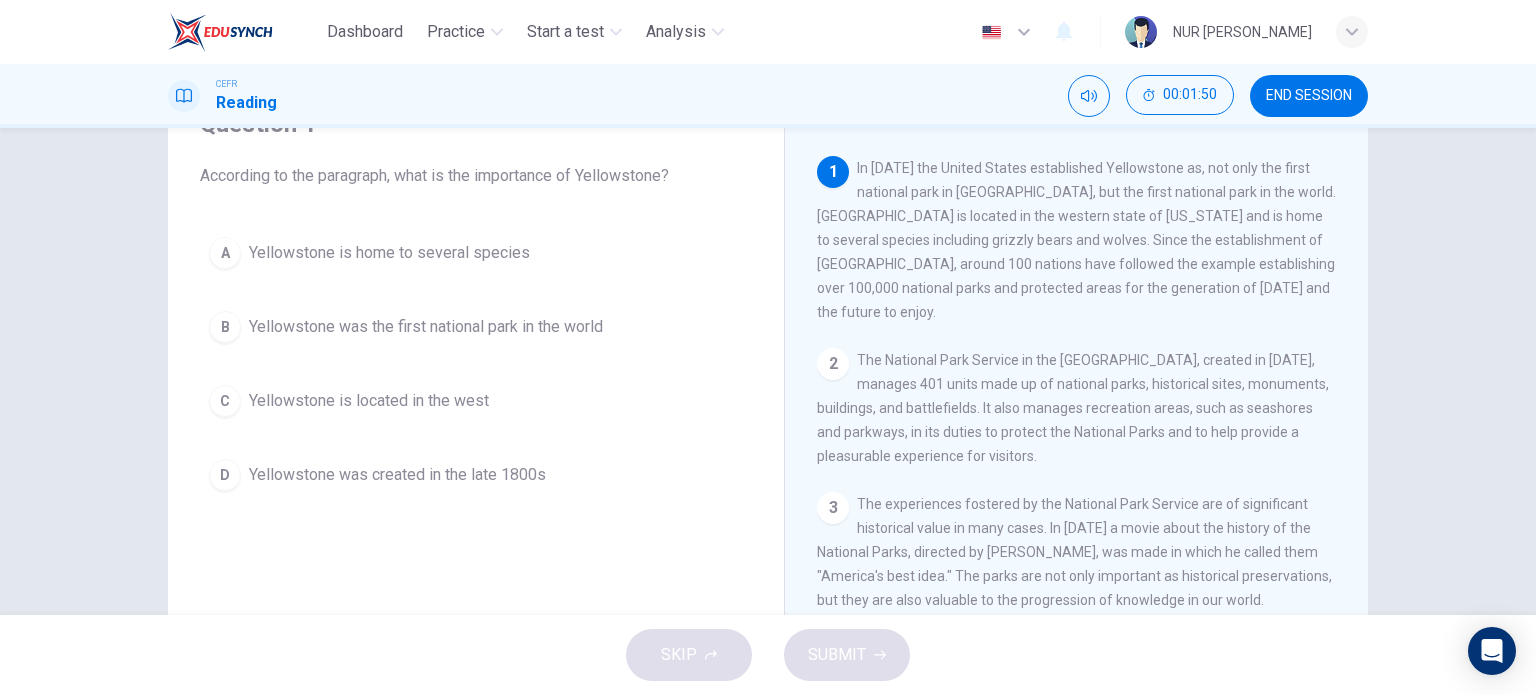 click on "A" at bounding box center [225, 253] 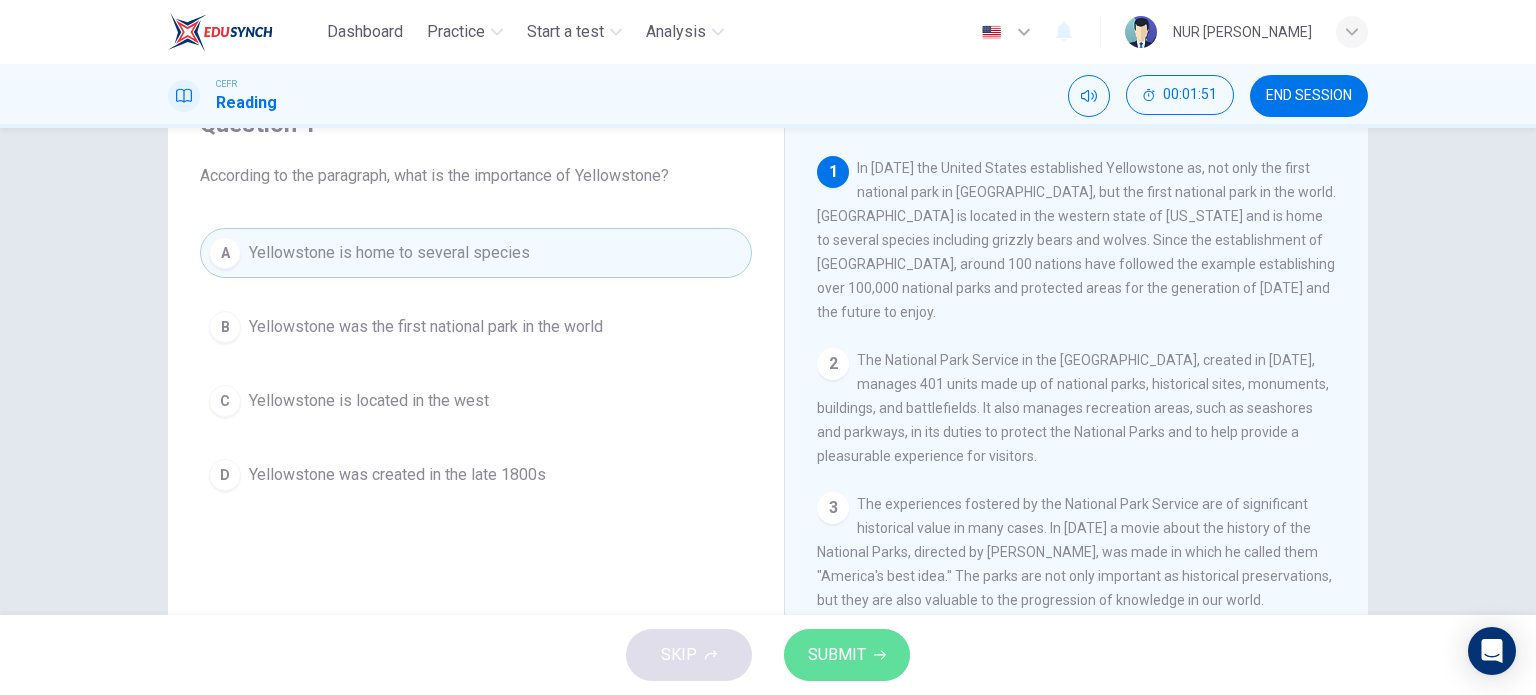 click on "SUBMIT" at bounding box center (847, 655) 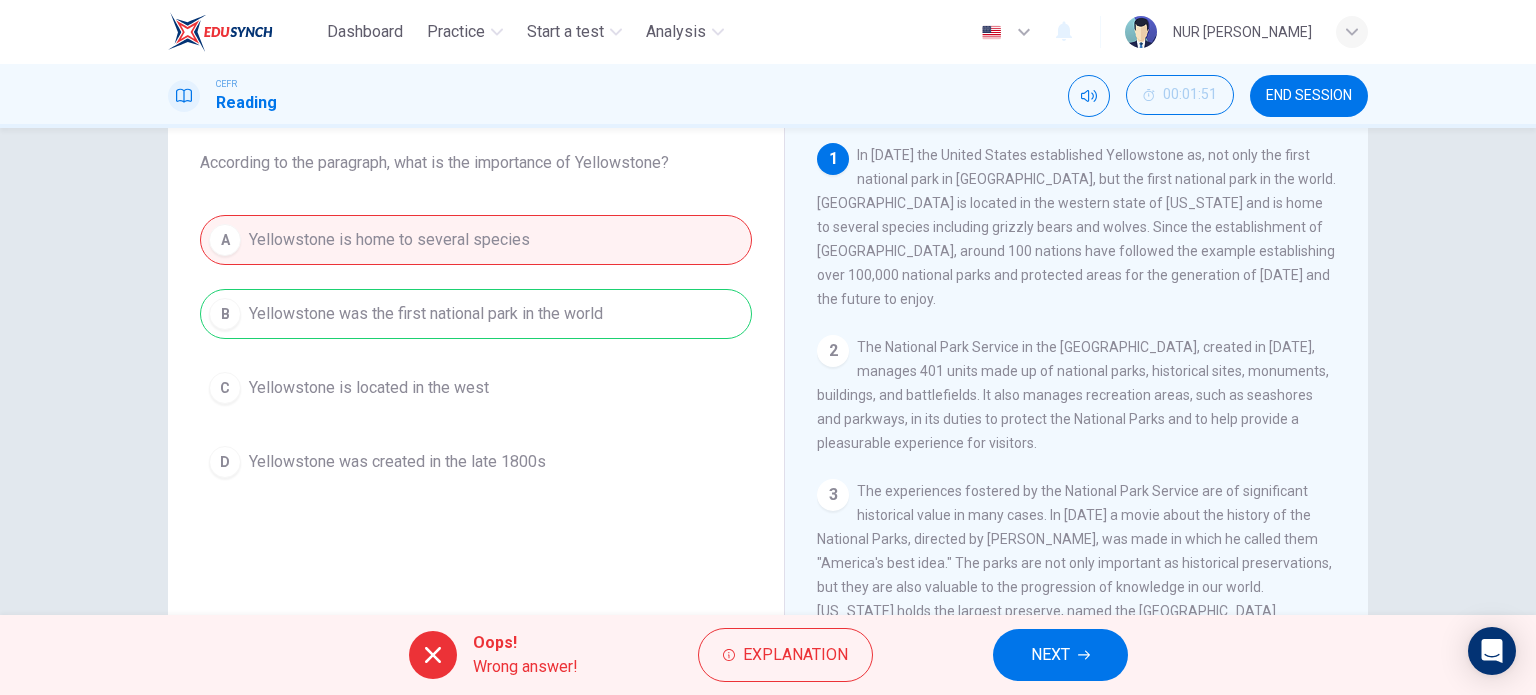 scroll, scrollTop: 0, scrollLeft: 0, axis: both 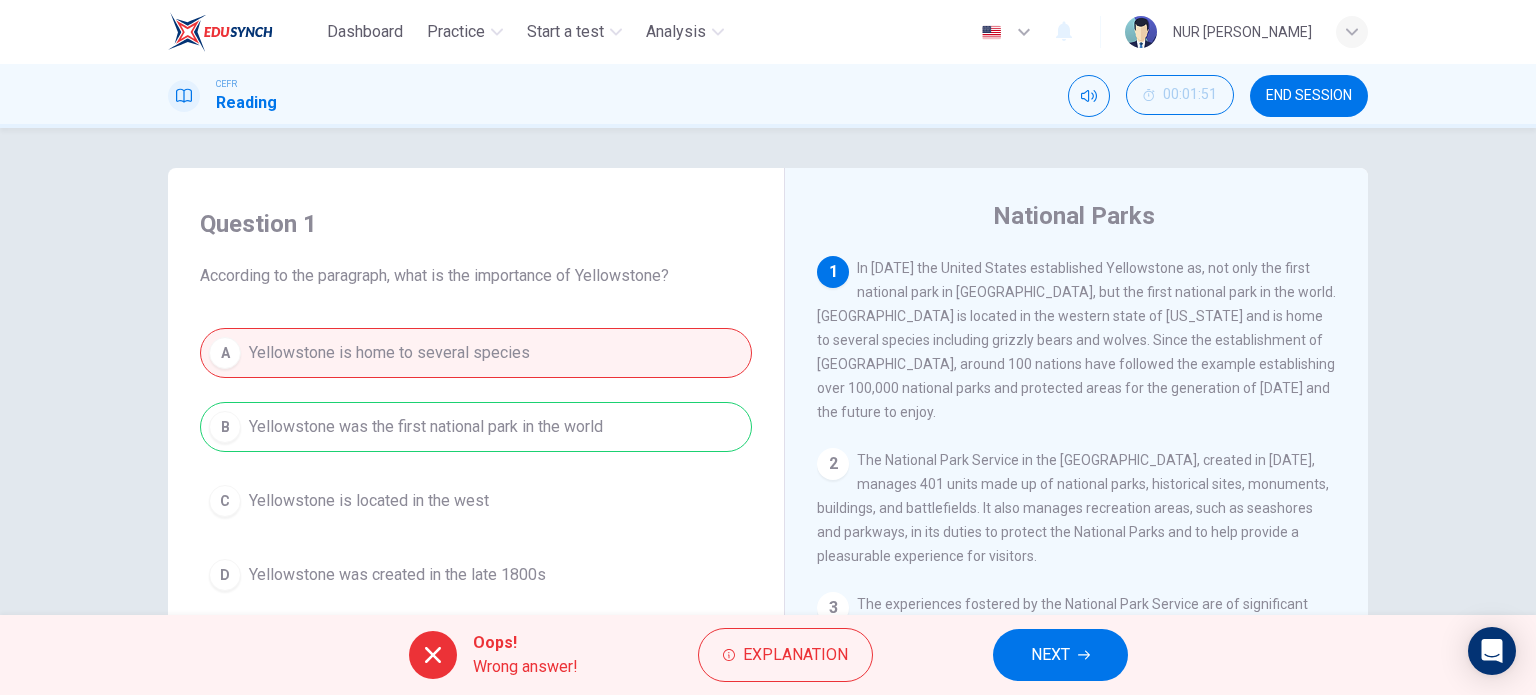 click on "NEXT" at bounding box center [1050, 655] 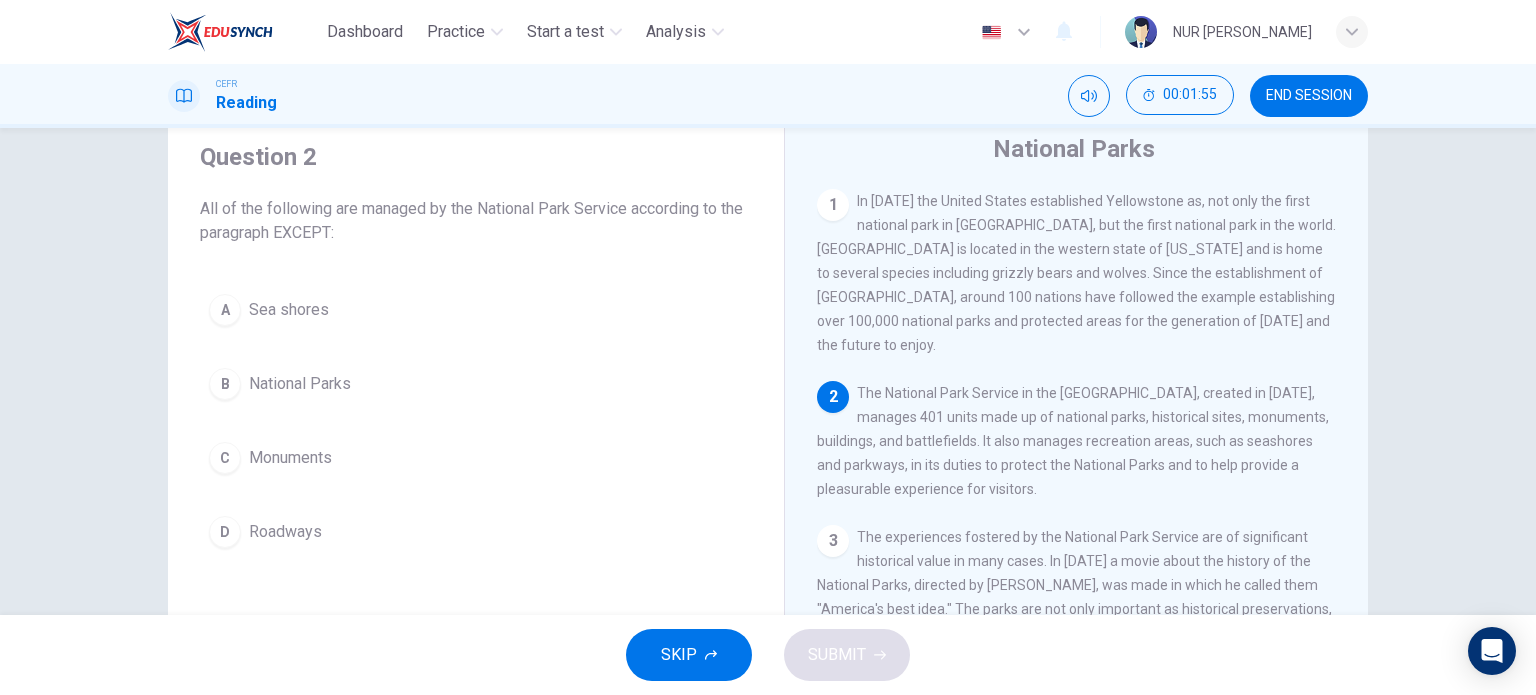 scroll, scrollTop: 100, scrollLeft: 0, axis: vertical 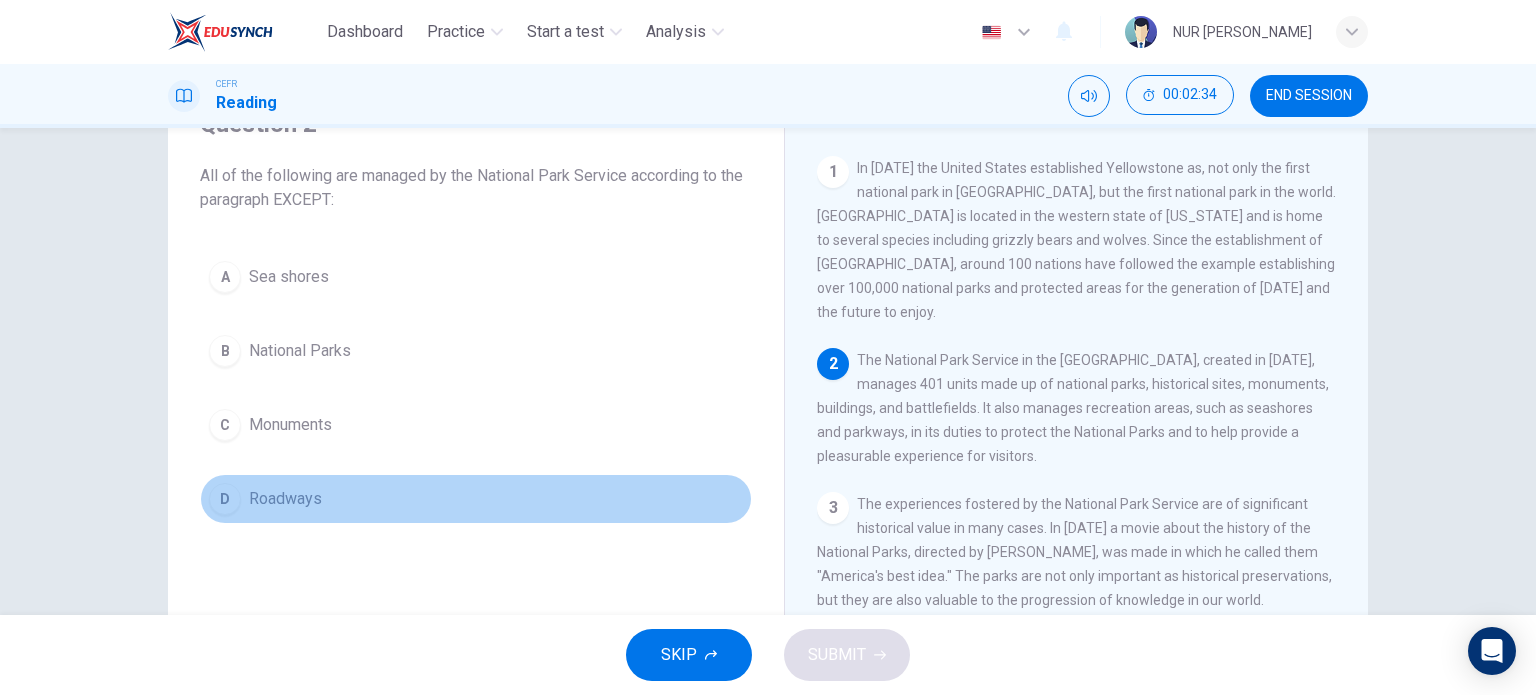 click on "D" at bounding box center (225, 499) 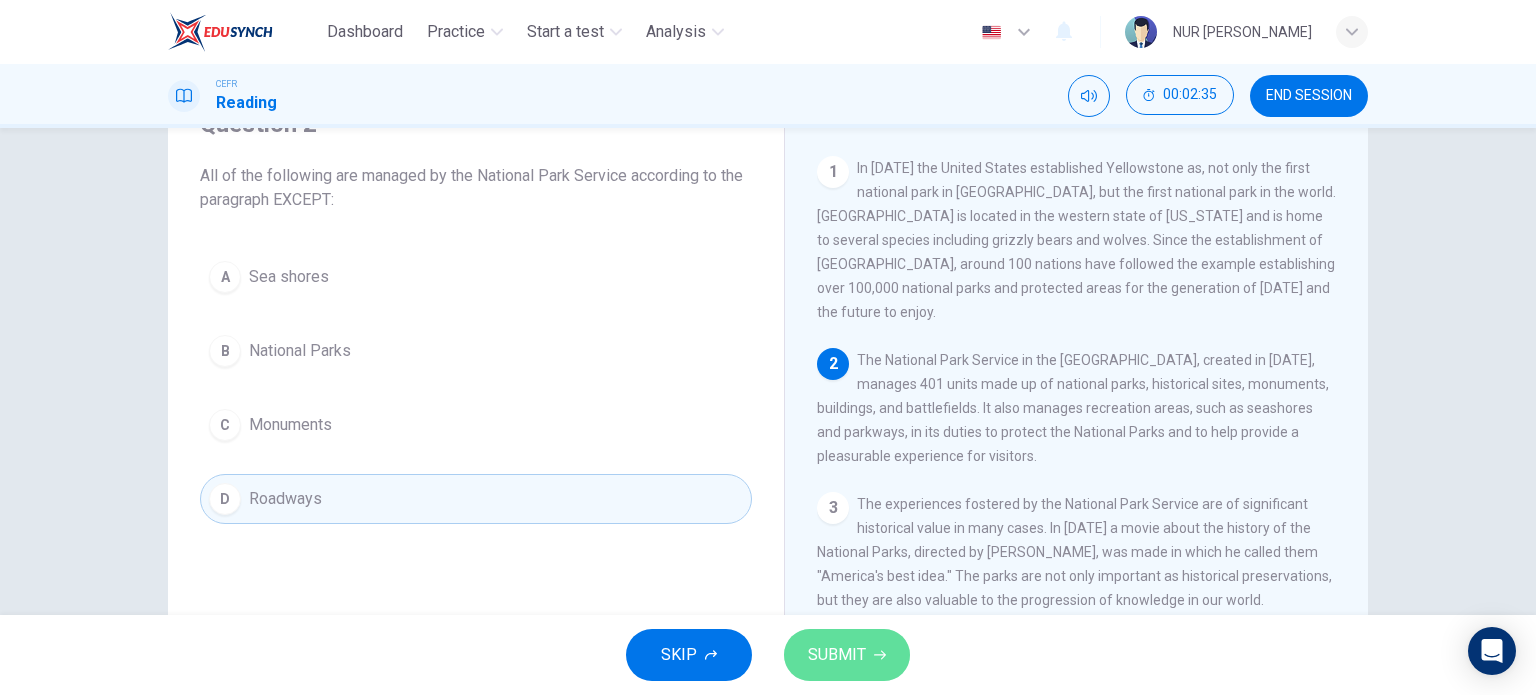 click on "SUBMIT" at bounding box center [837, 655] 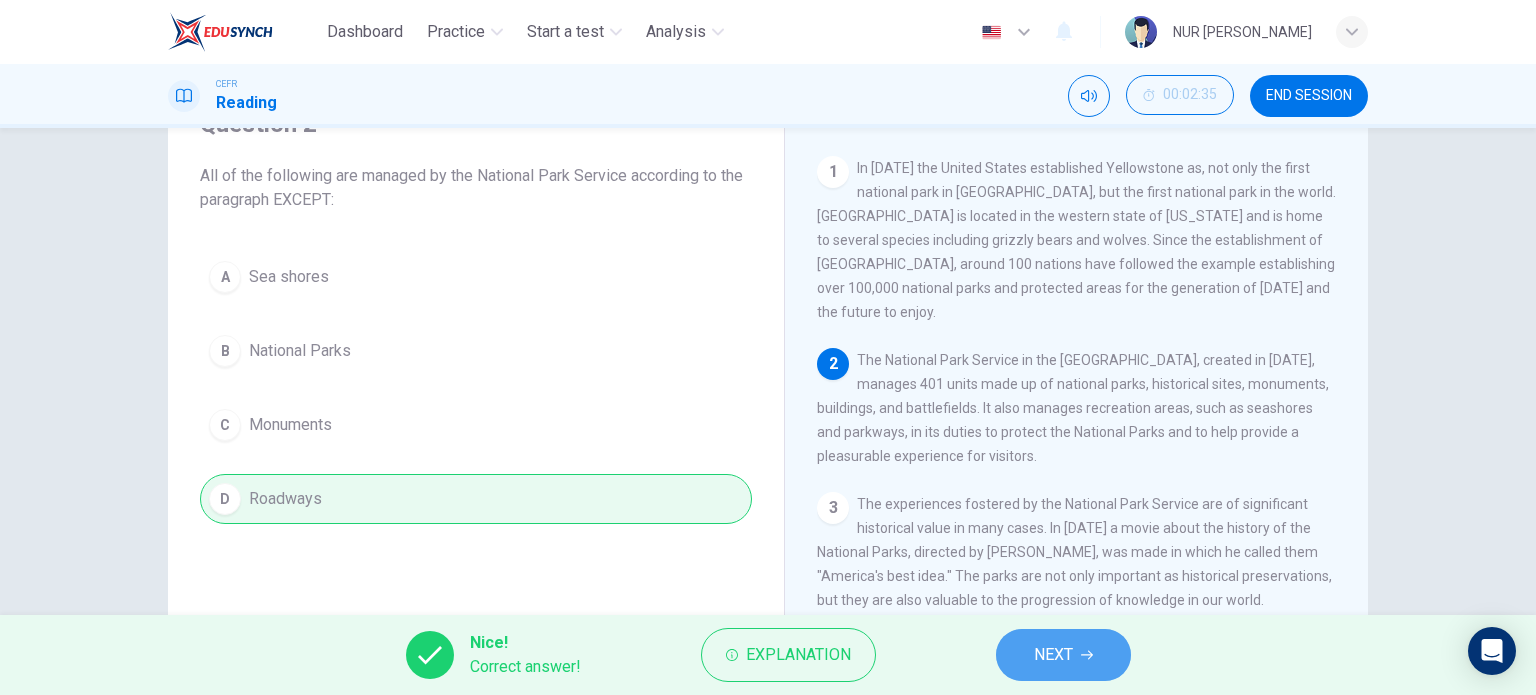 click 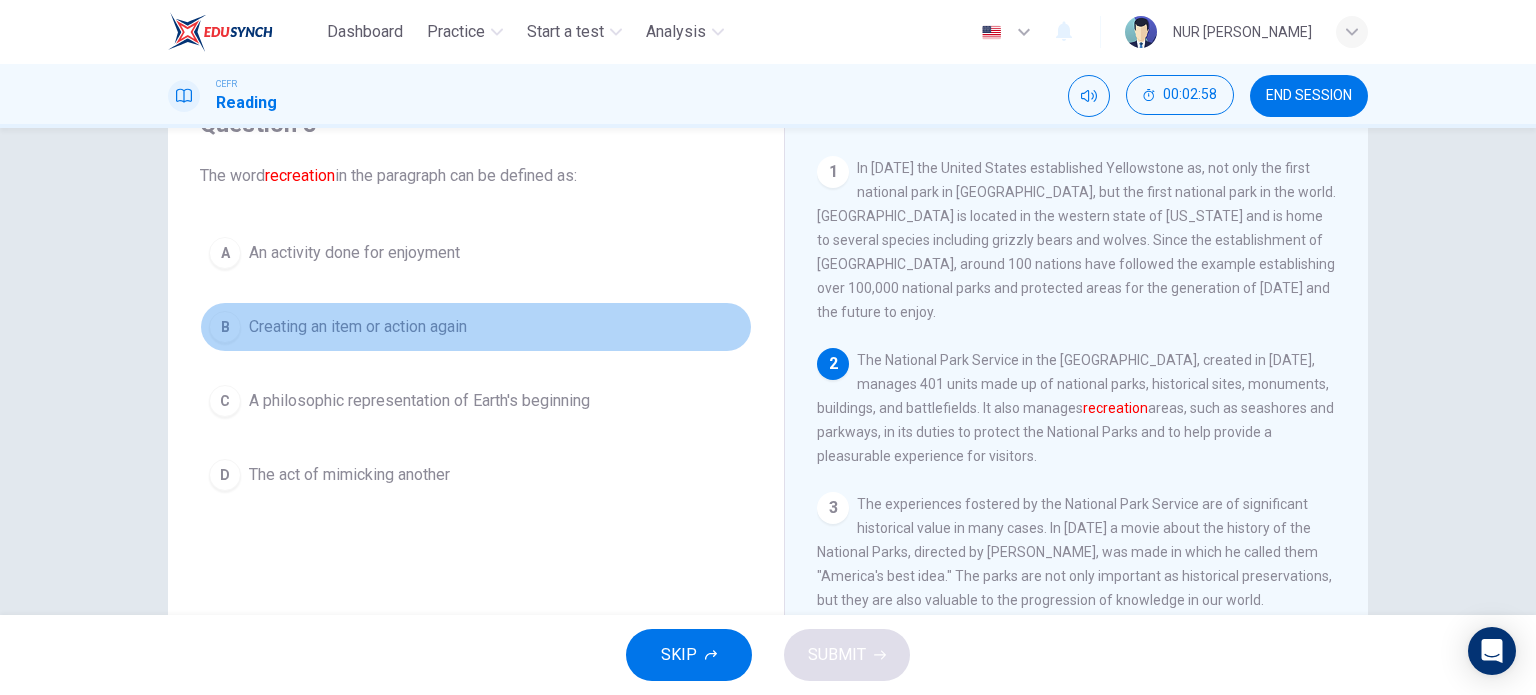 click on "B Creating an item or action again" at bounding box center [476, 327] 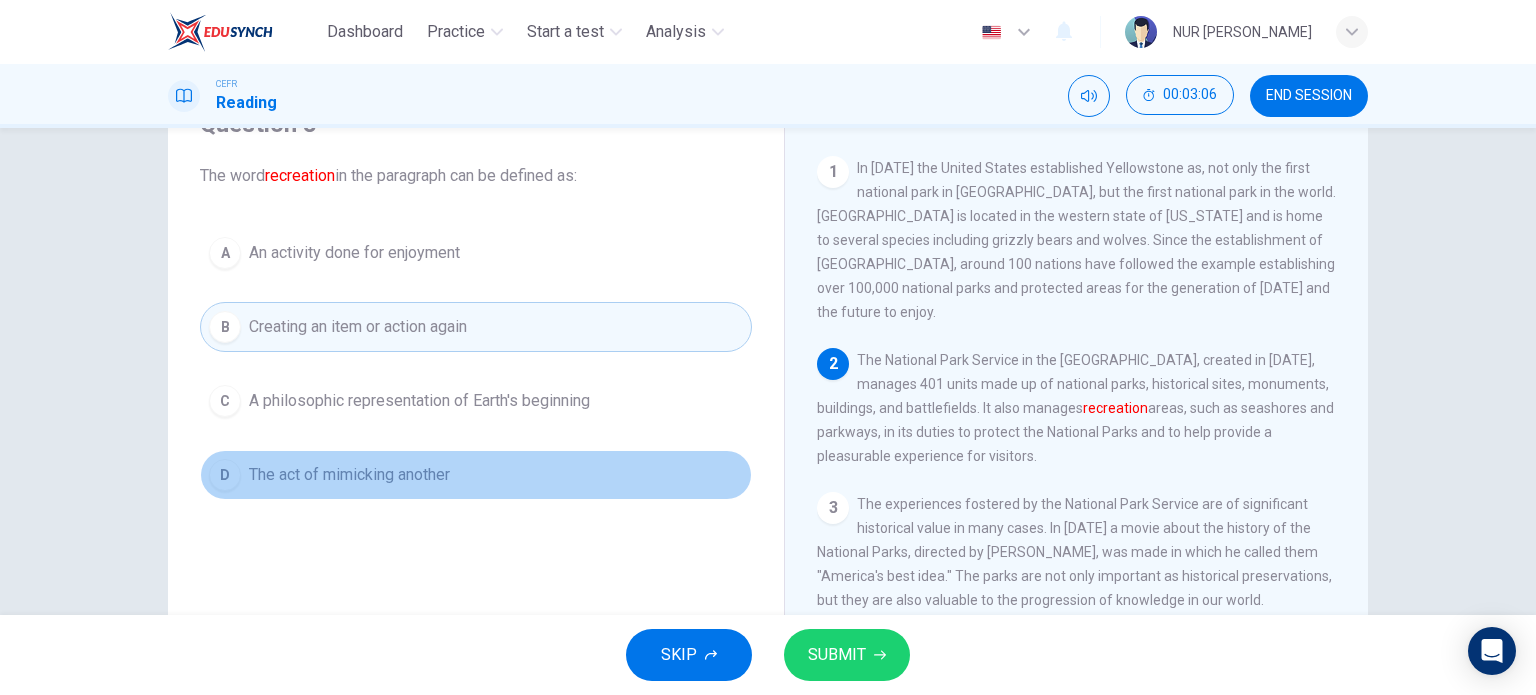 click on "The act of mimicking another" at bounding box center [349, 475] 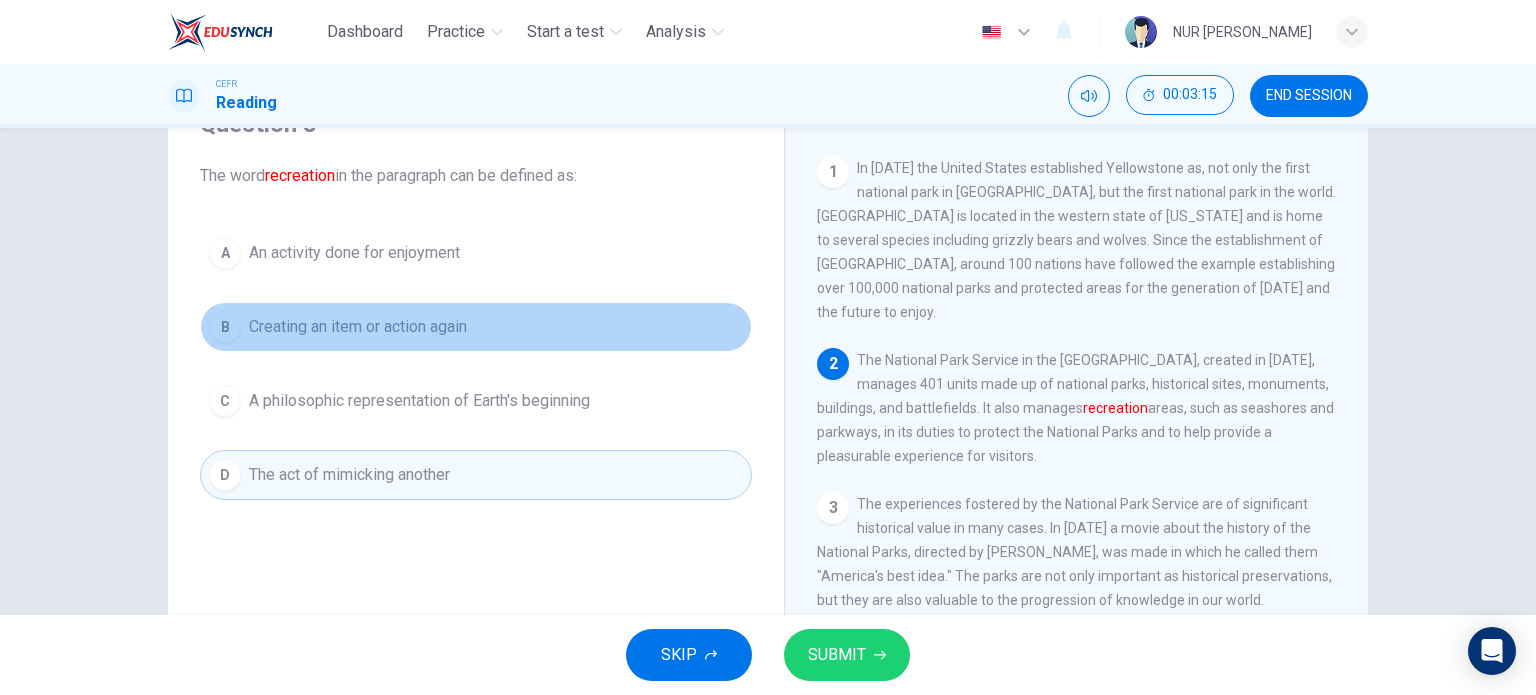 click on "Creating an item or action again" at bounding box center (358, 327) 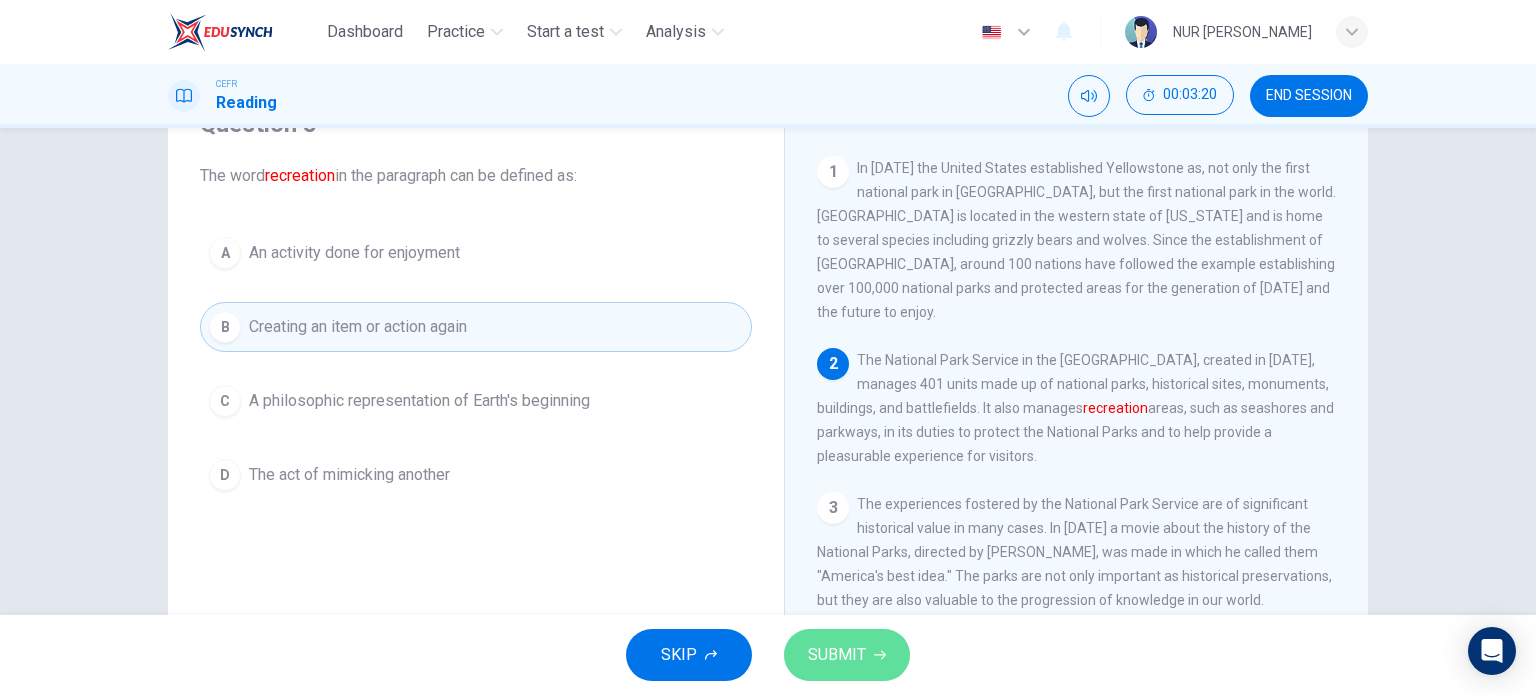 click on "SUBMIT" at bounding box center [847, 655] 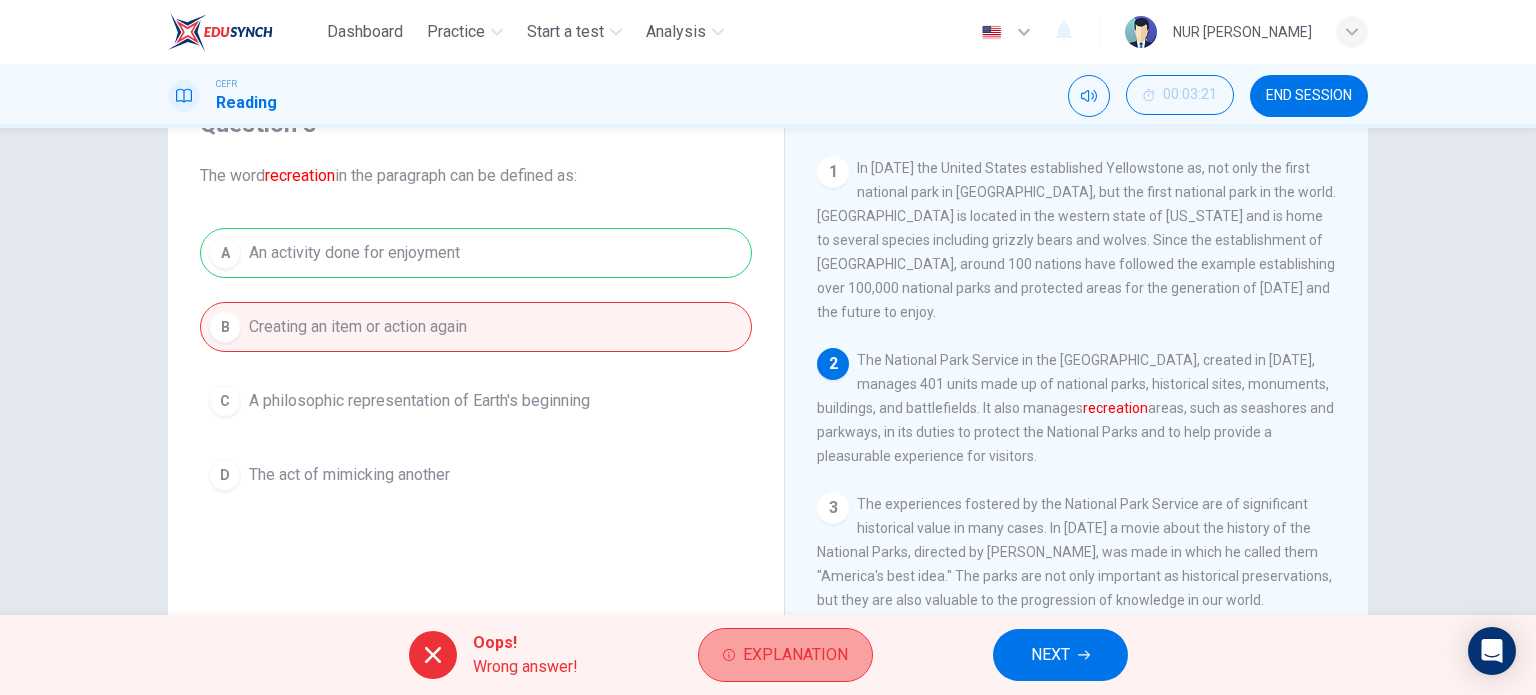 click 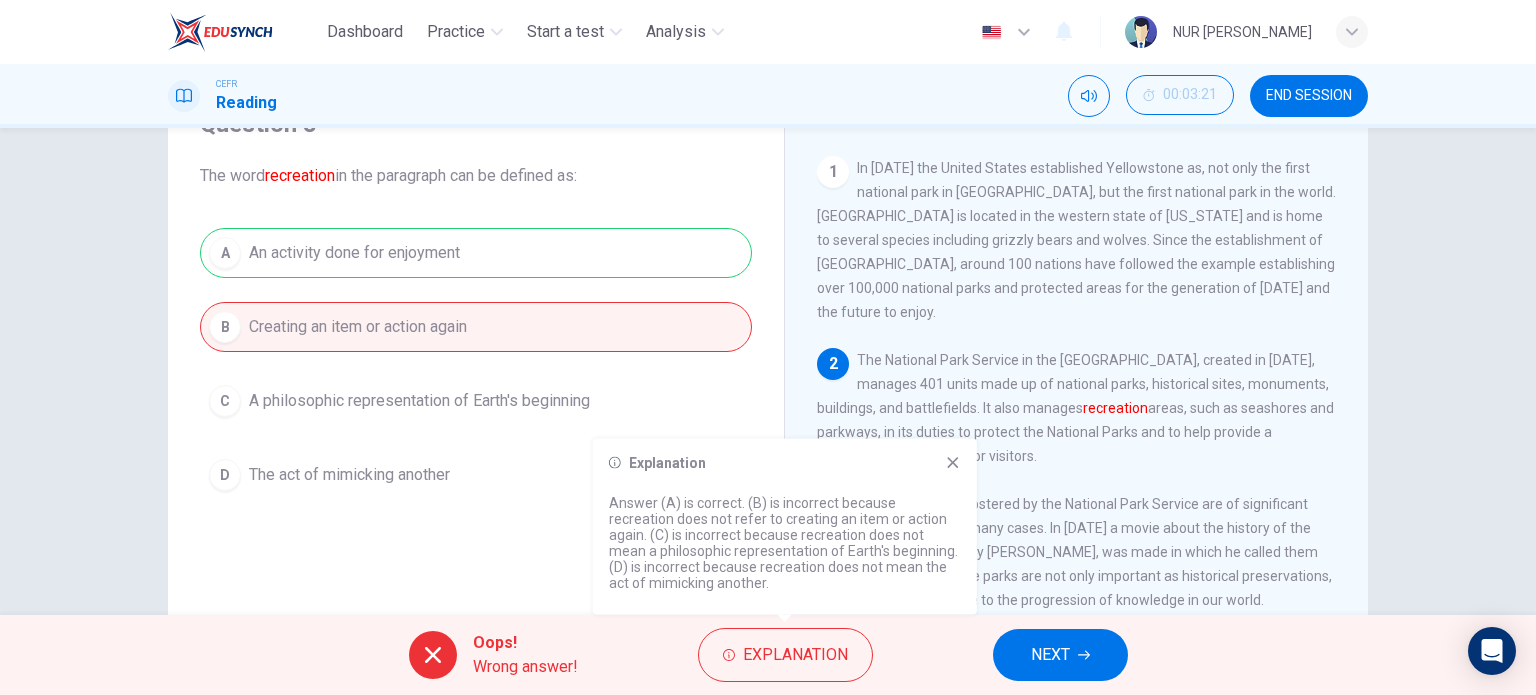 click on "NEXT" at bounding box center (1060, 655) 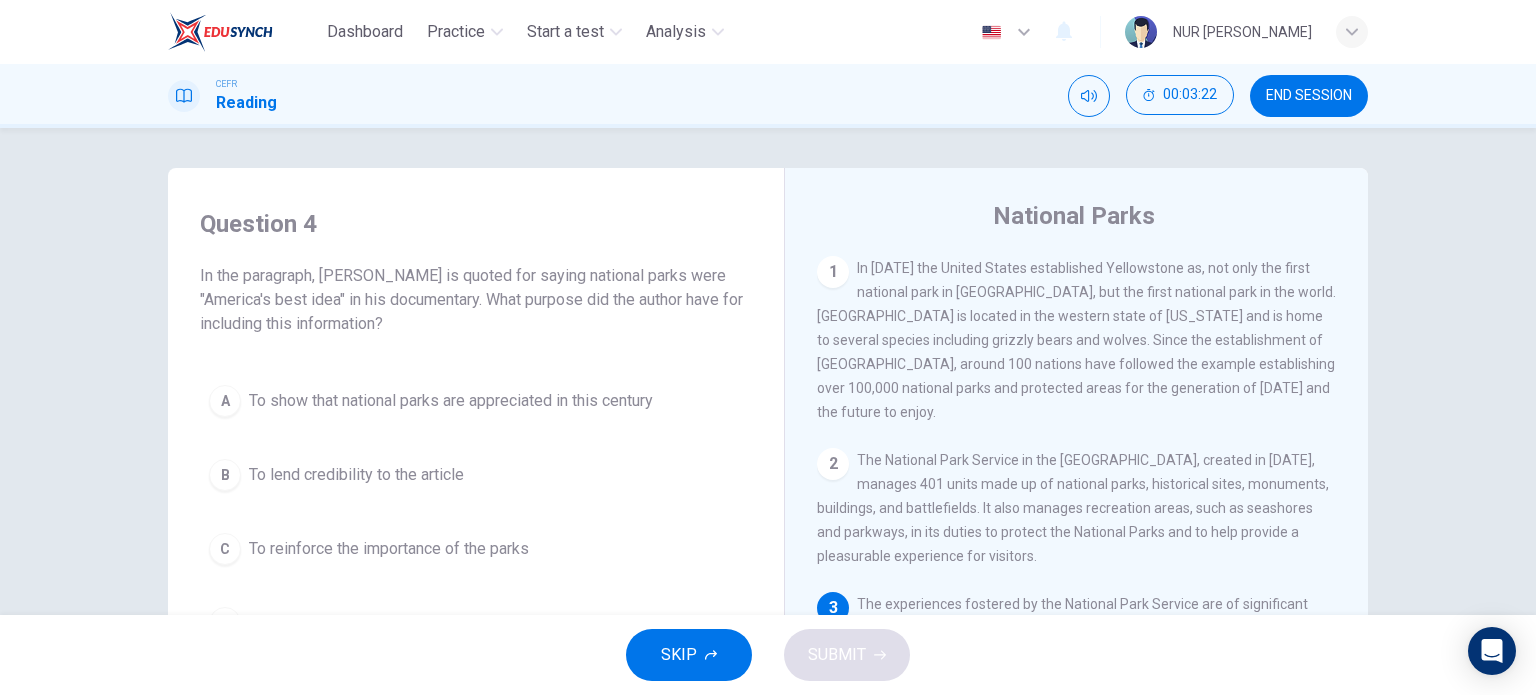 scroll, scrollTop: 100, scrollLeft: 0, axis: vertical 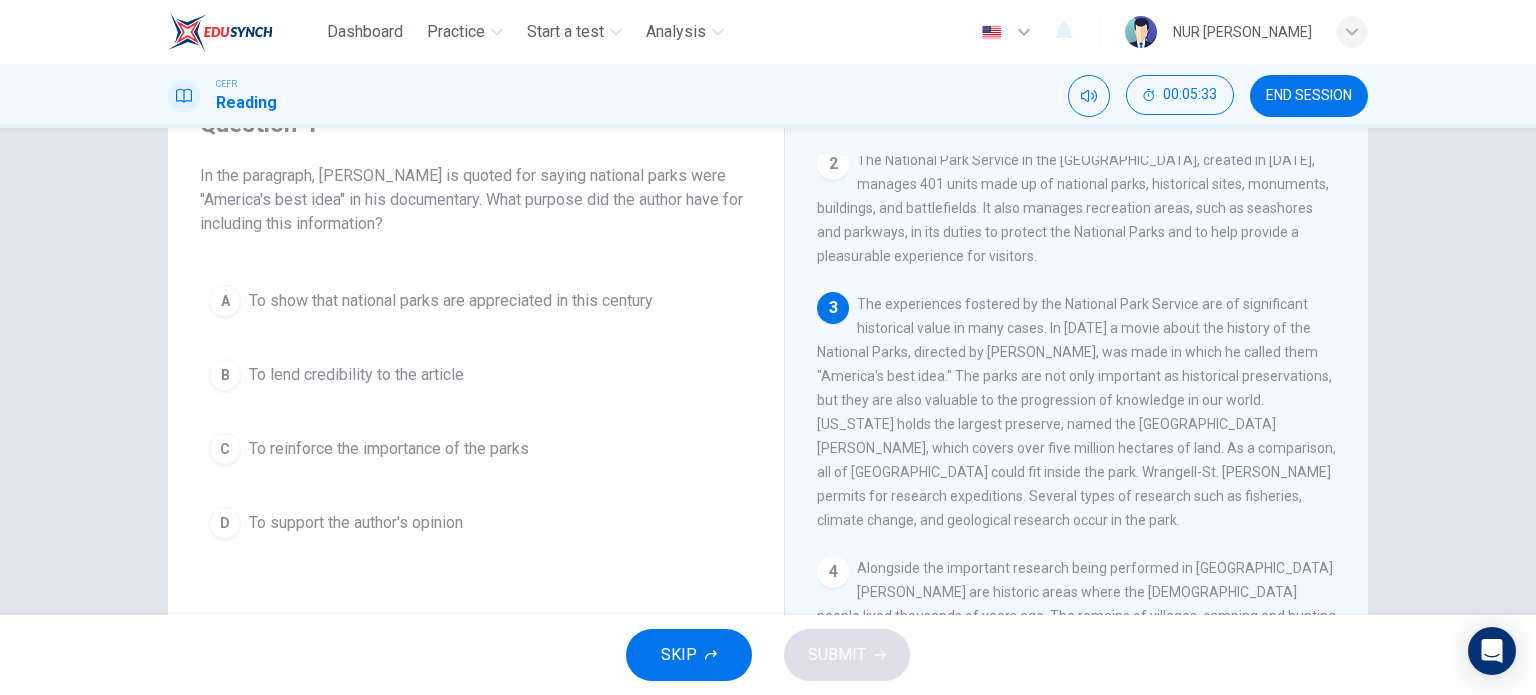 drag, startPoint x: 258, startPoint y: 187, endPoint x: 430, endPoint y: 179, distance: 172.18594 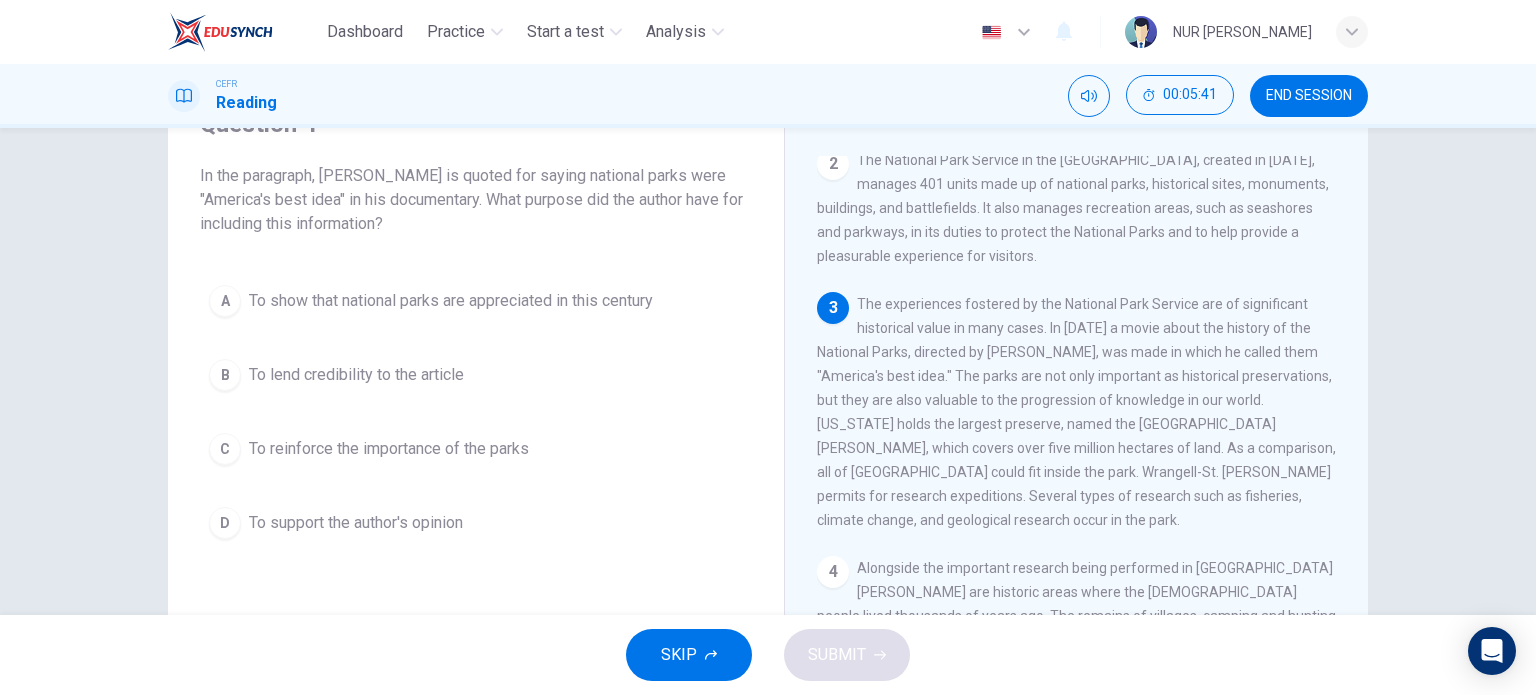 drag, startPoint x: 536, startPoint y: 201, endPoint x: 584, endPoint y: 192, distance: 48.83646 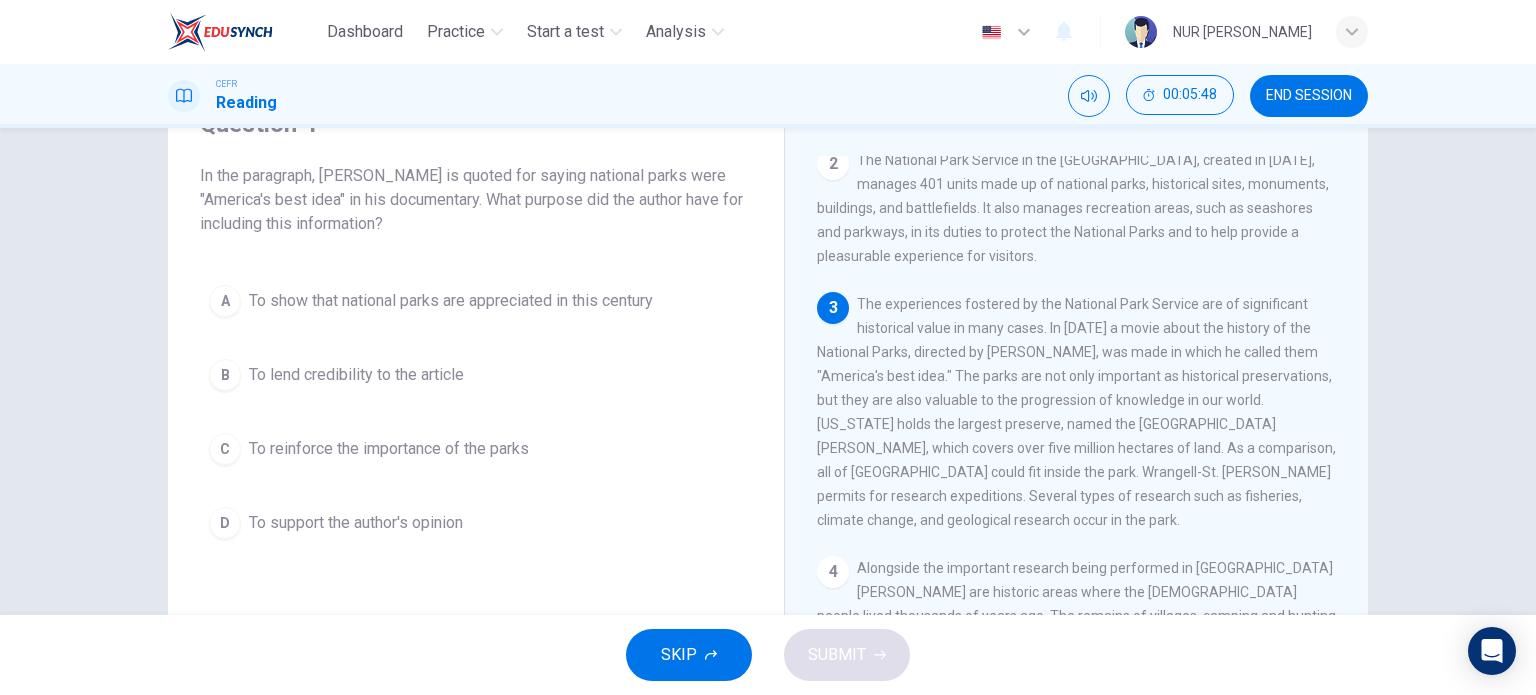 click on "To reinforce the importance of the parks" at bounding box center (389, 449) 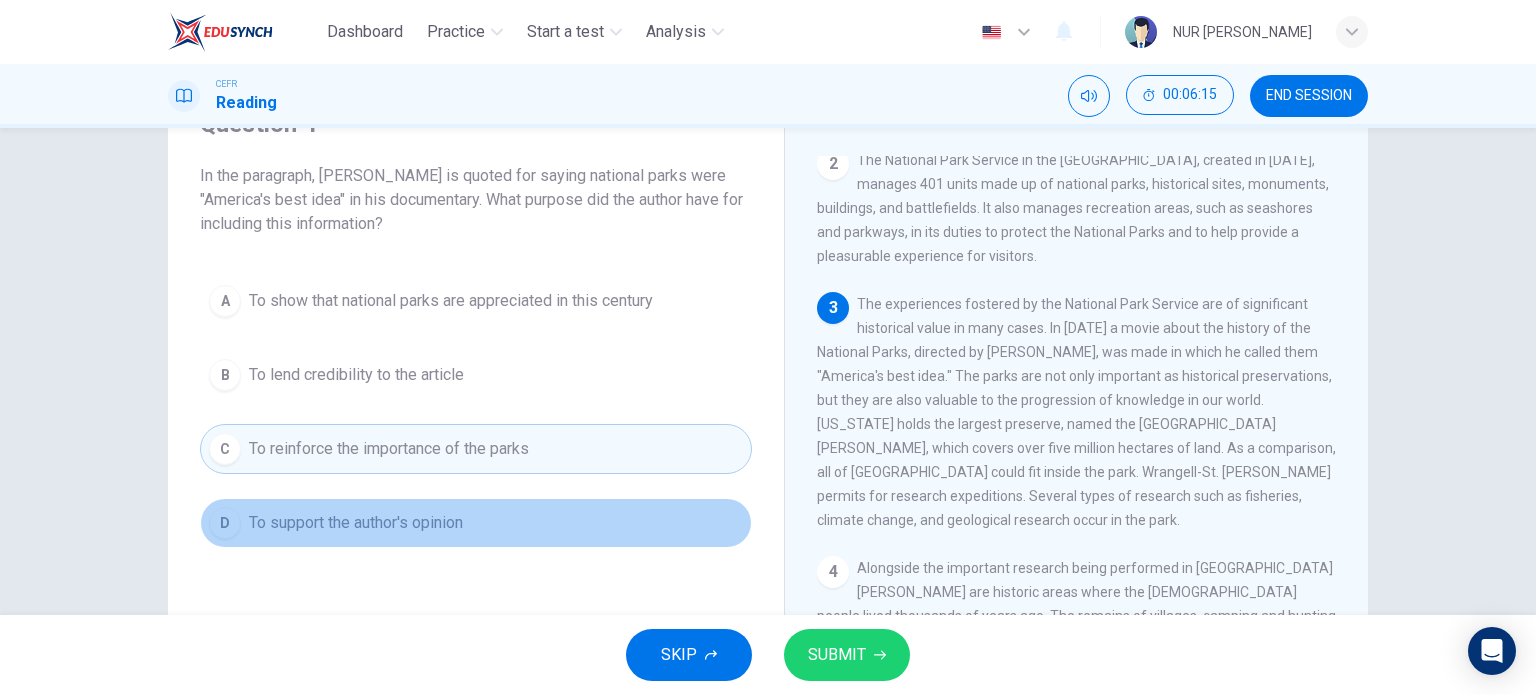 click on "To support the author's opinion" at bounding box center [356, 523] 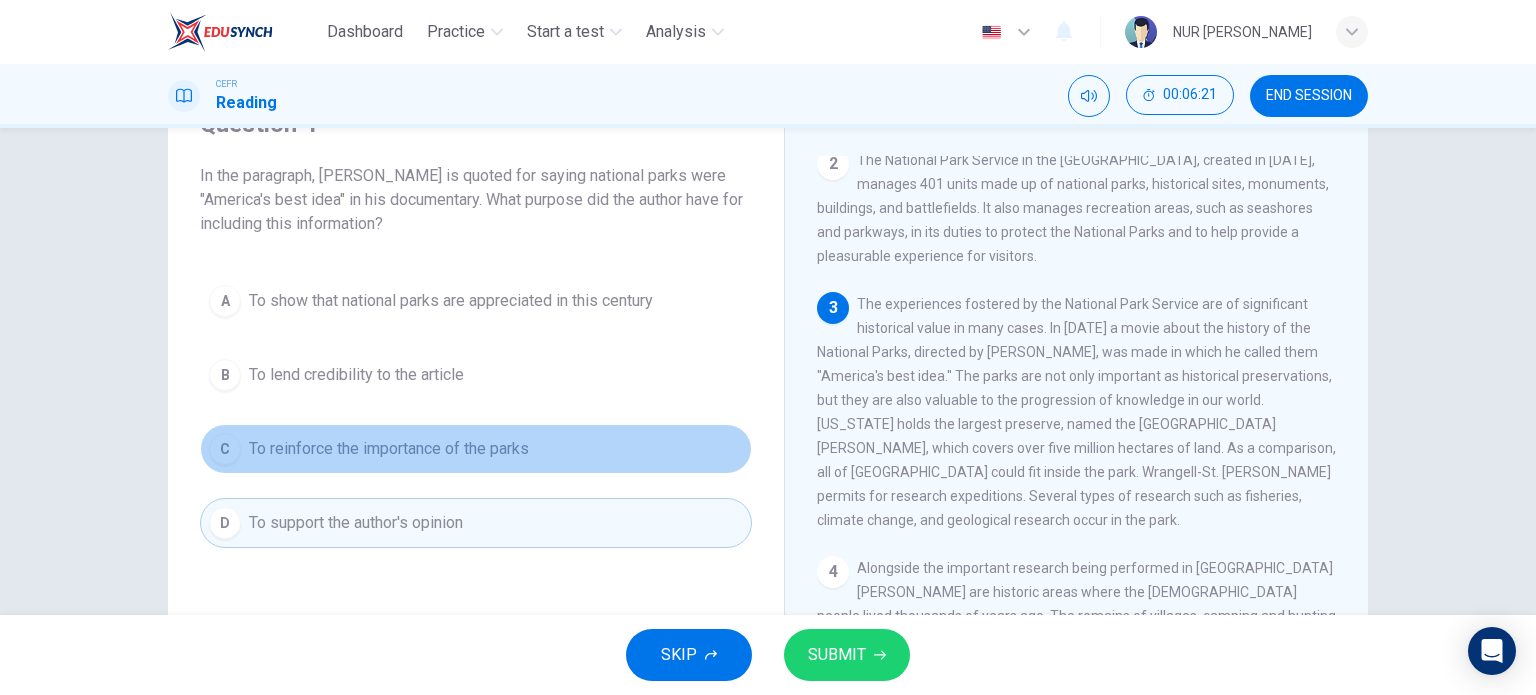 click on "C To reinforce the importance of the parks" at bounding box center [476, 449] 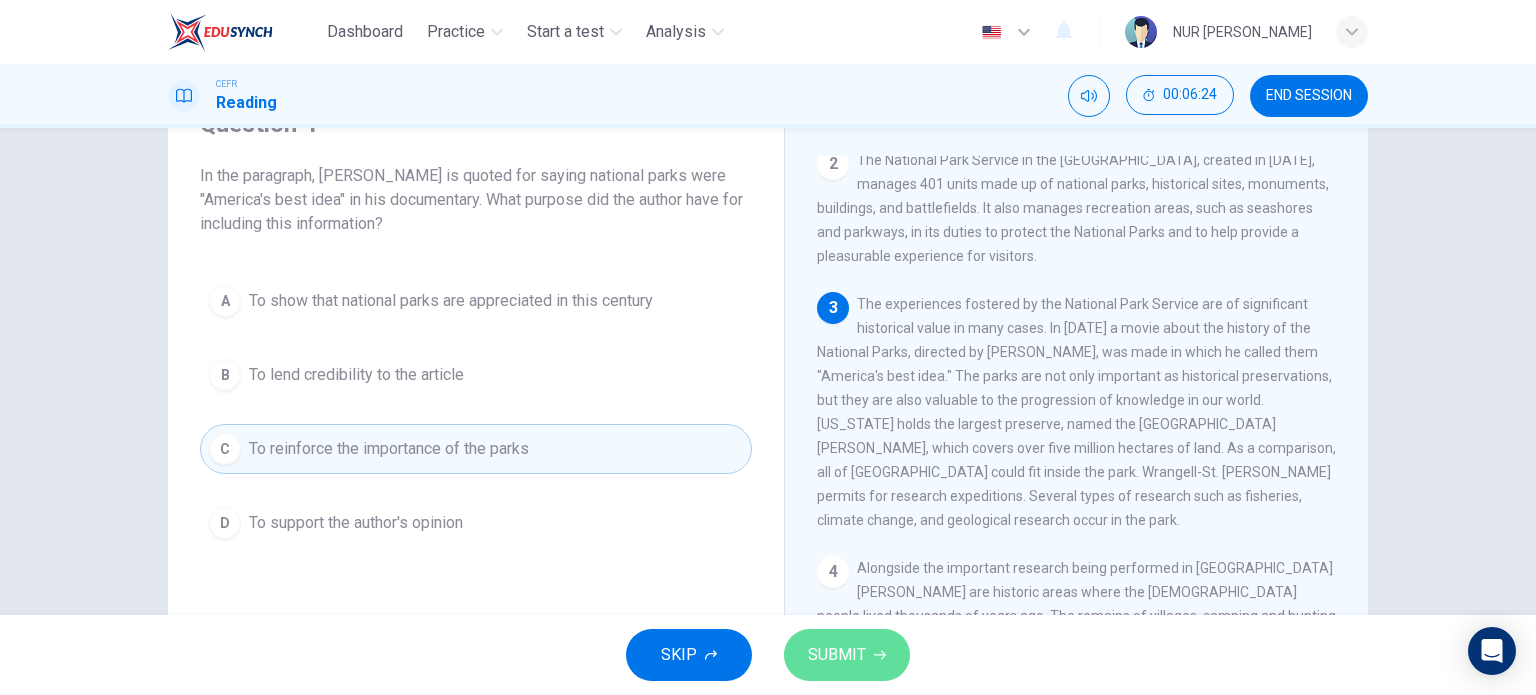 click on "SUBMIT" at bounding box center (847, 655) 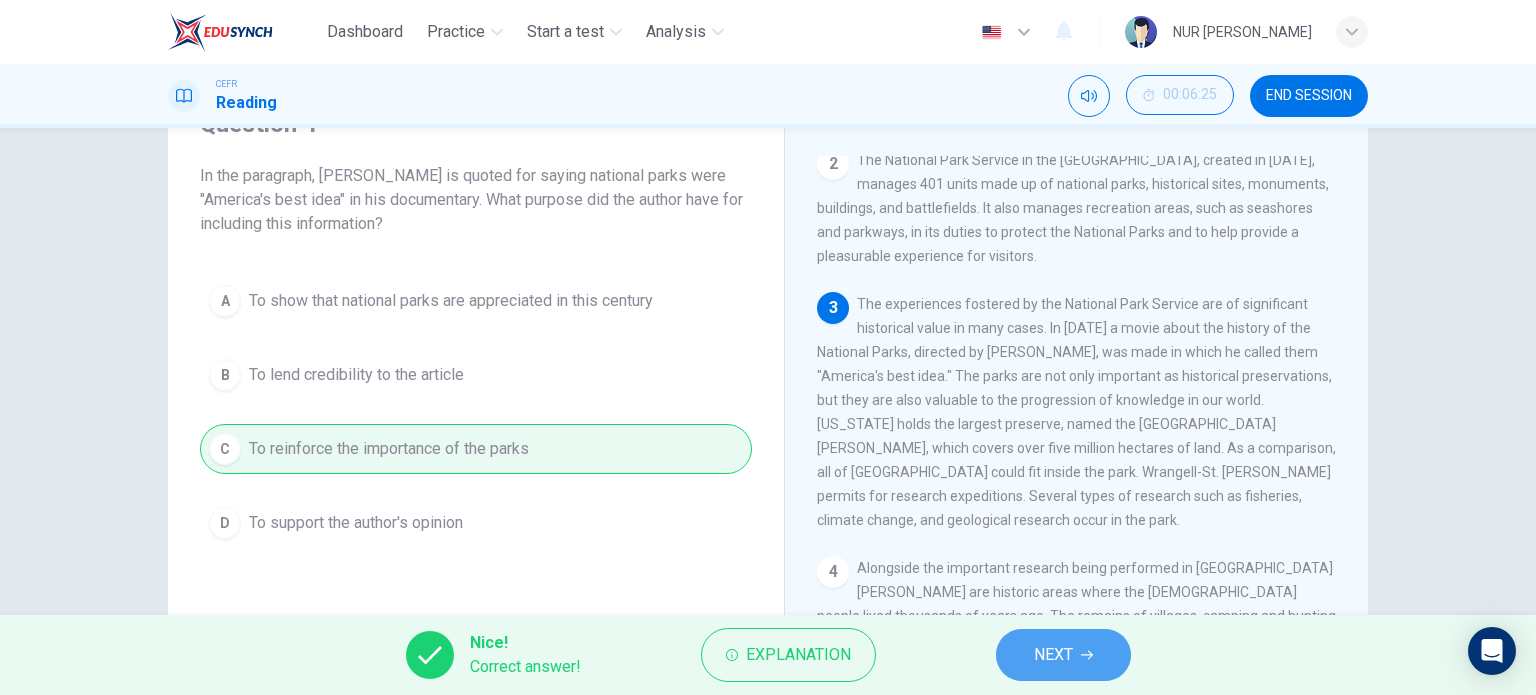 click on "NEXT" at bounding box center (1063, 655) 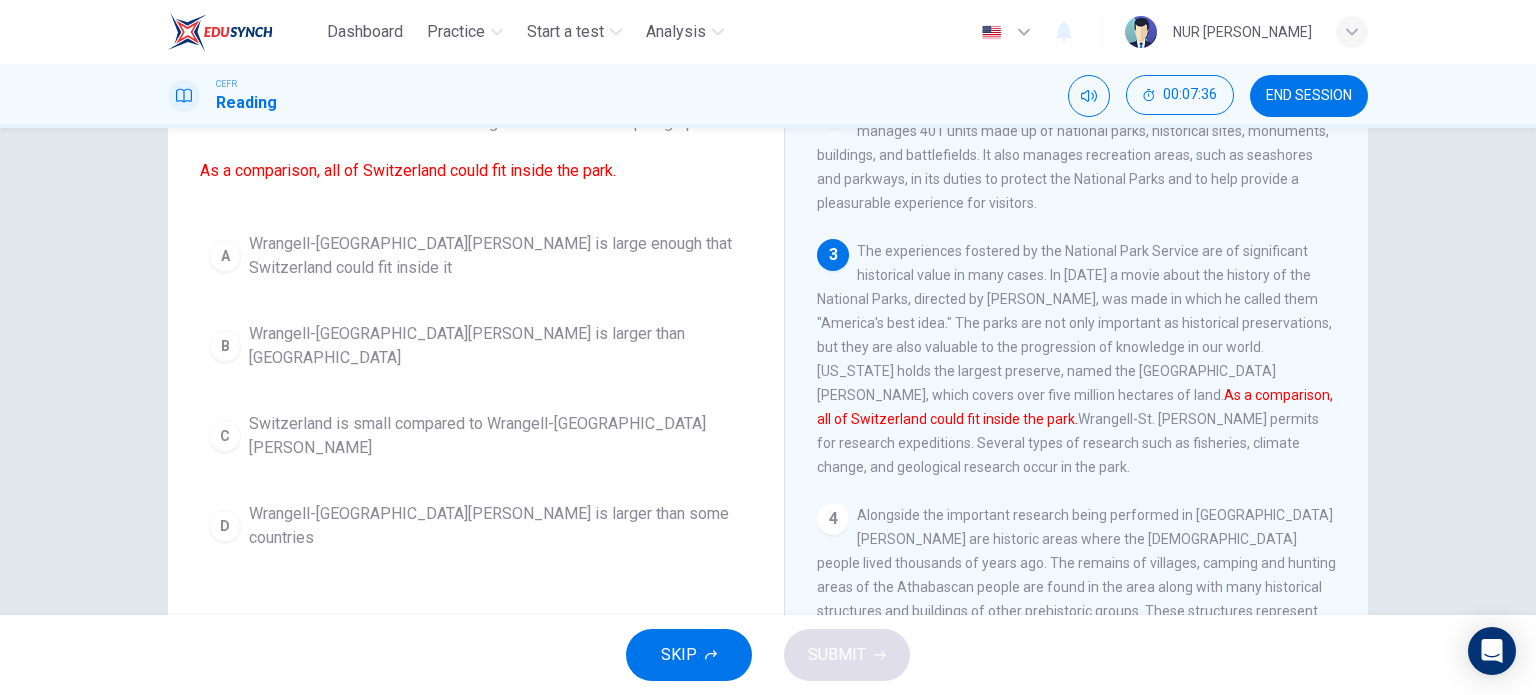 scroll, scrollTop: 200, scrollLeft: 0, axis: vertical 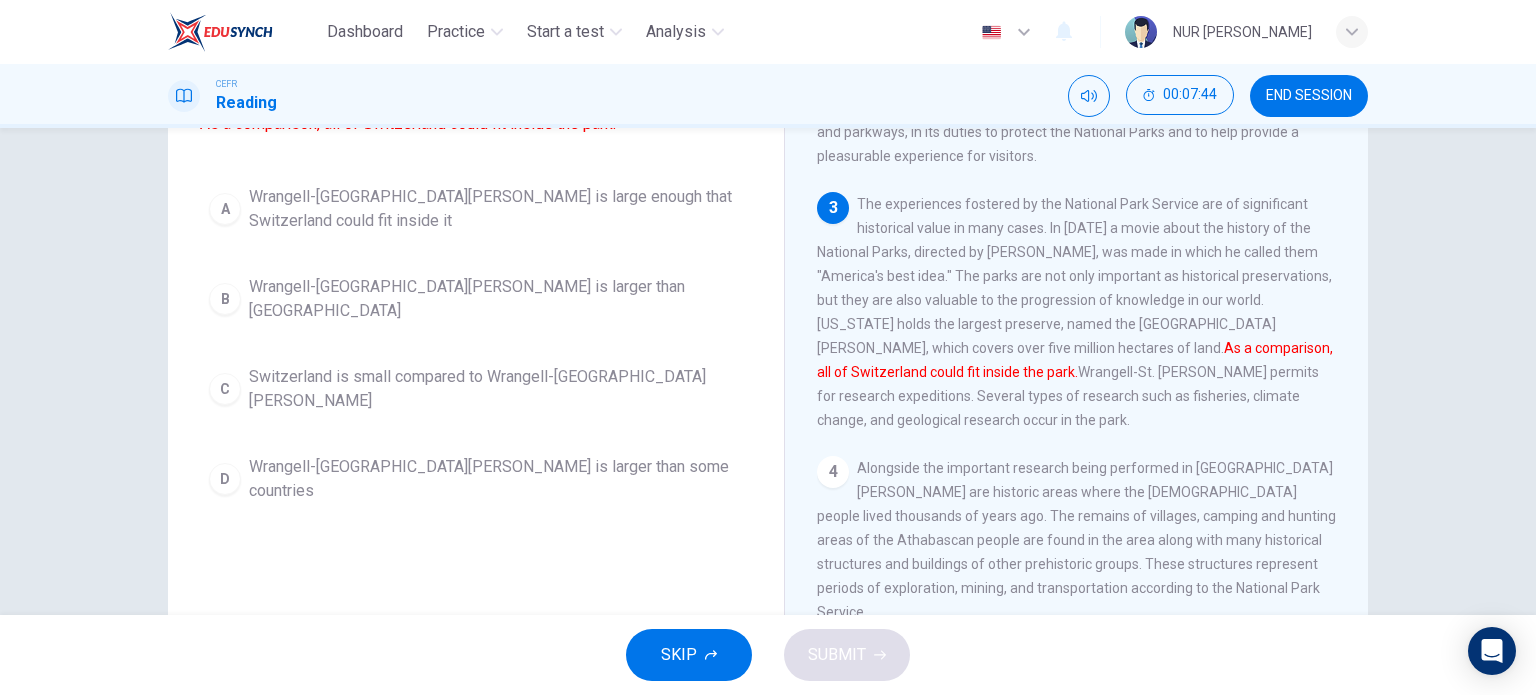click on "Wrangell-[GEOGRAPHIC_DATA][PERSON_NAME] is large enough that Switzerland could fit inside it" at bounding box center [496, 209] 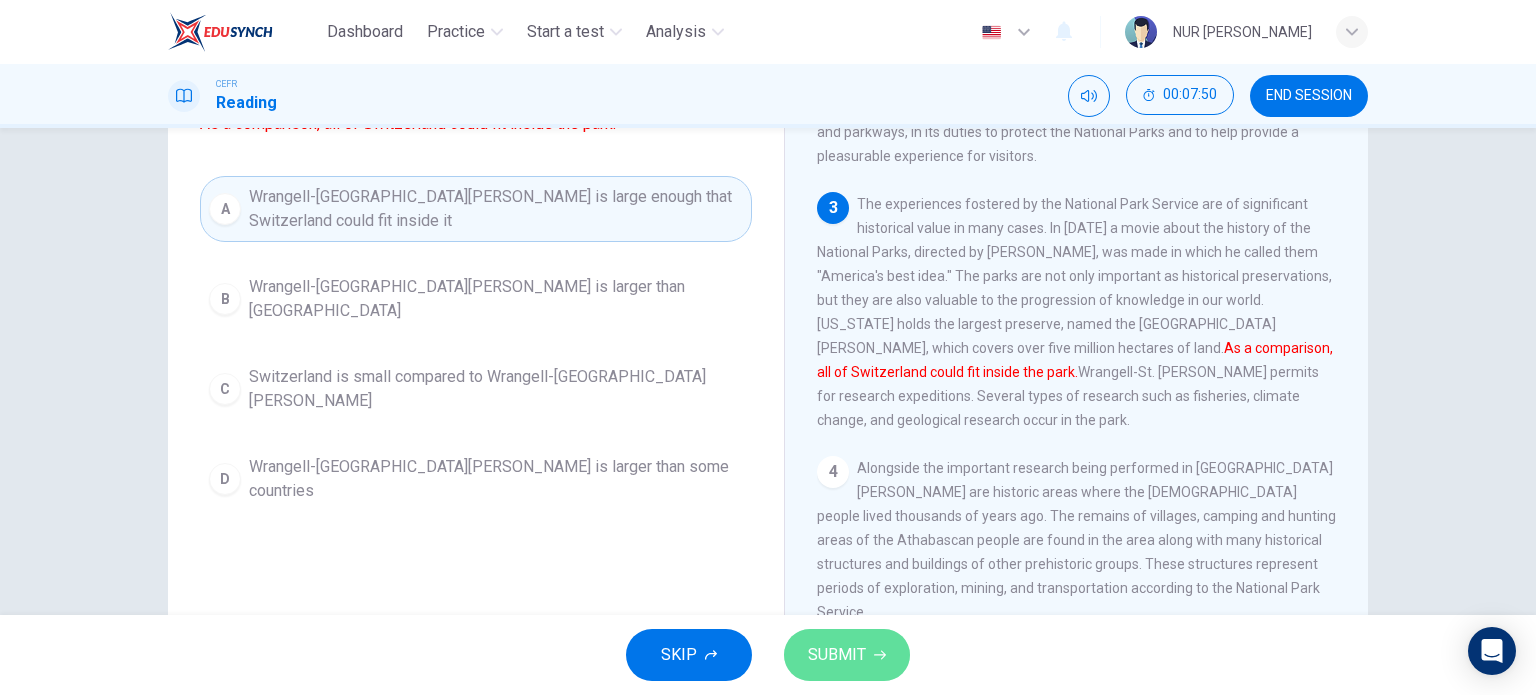 click on "SUBMIT" at bounding box center (847, 655) 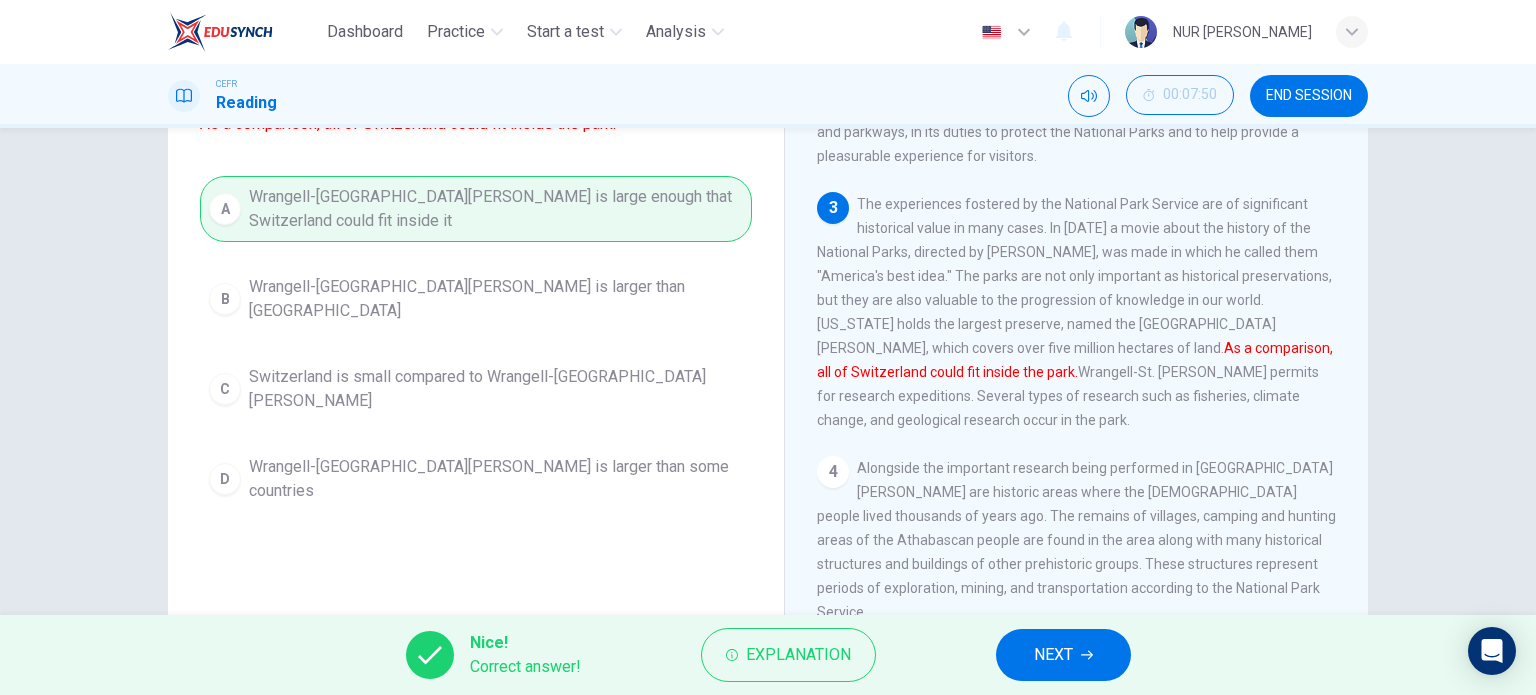 click on "NEXT" at bounding box center [1063, 655] 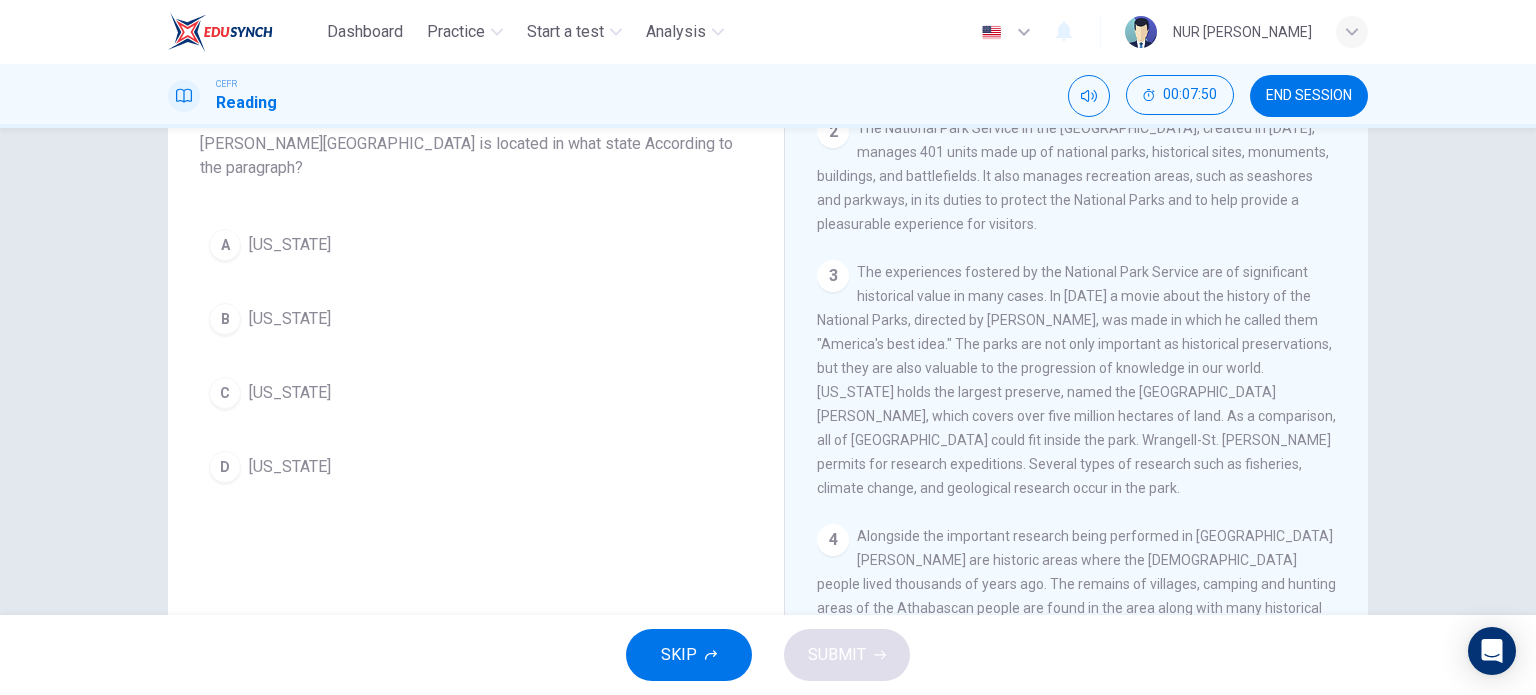 scroll, scrollTop: 0, scrollLeft: 0, axis: both 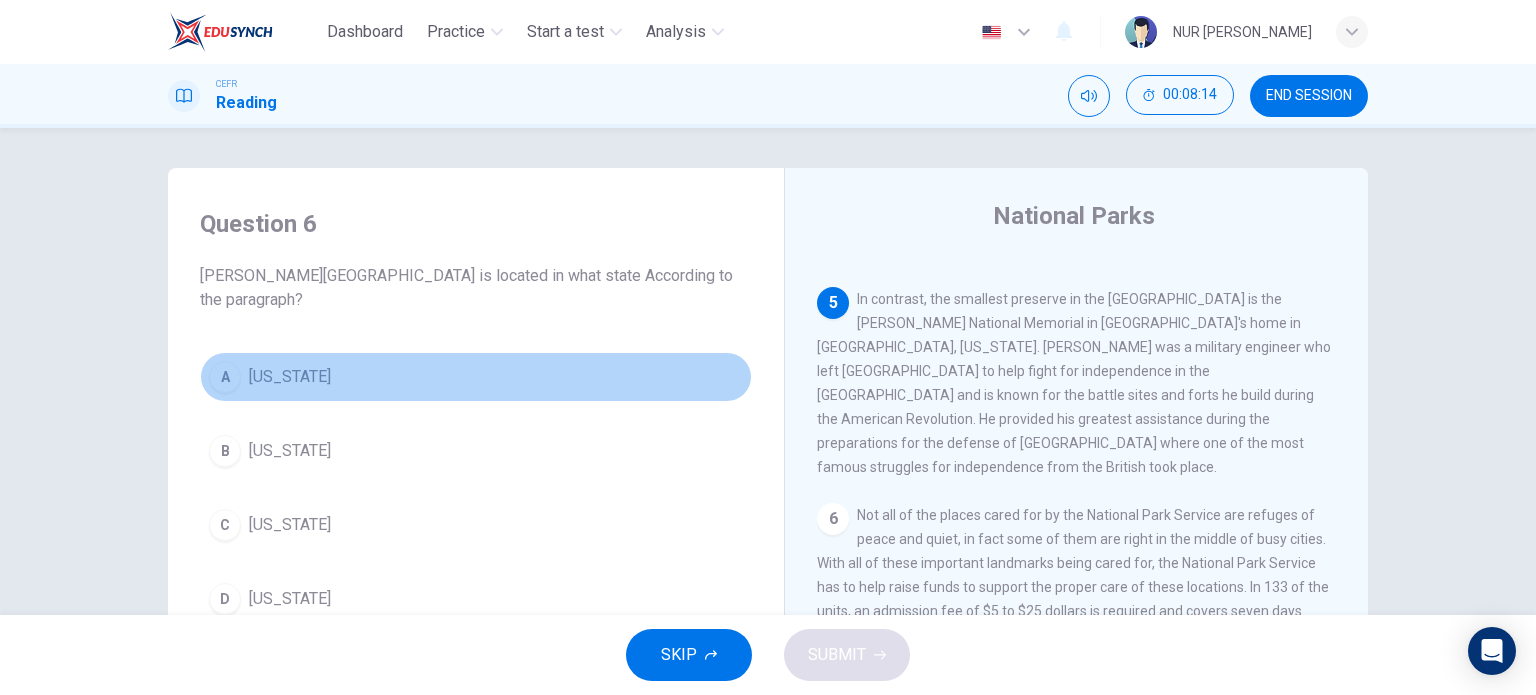 click on "A [US_STATE]" at bounding box center [476, 377] 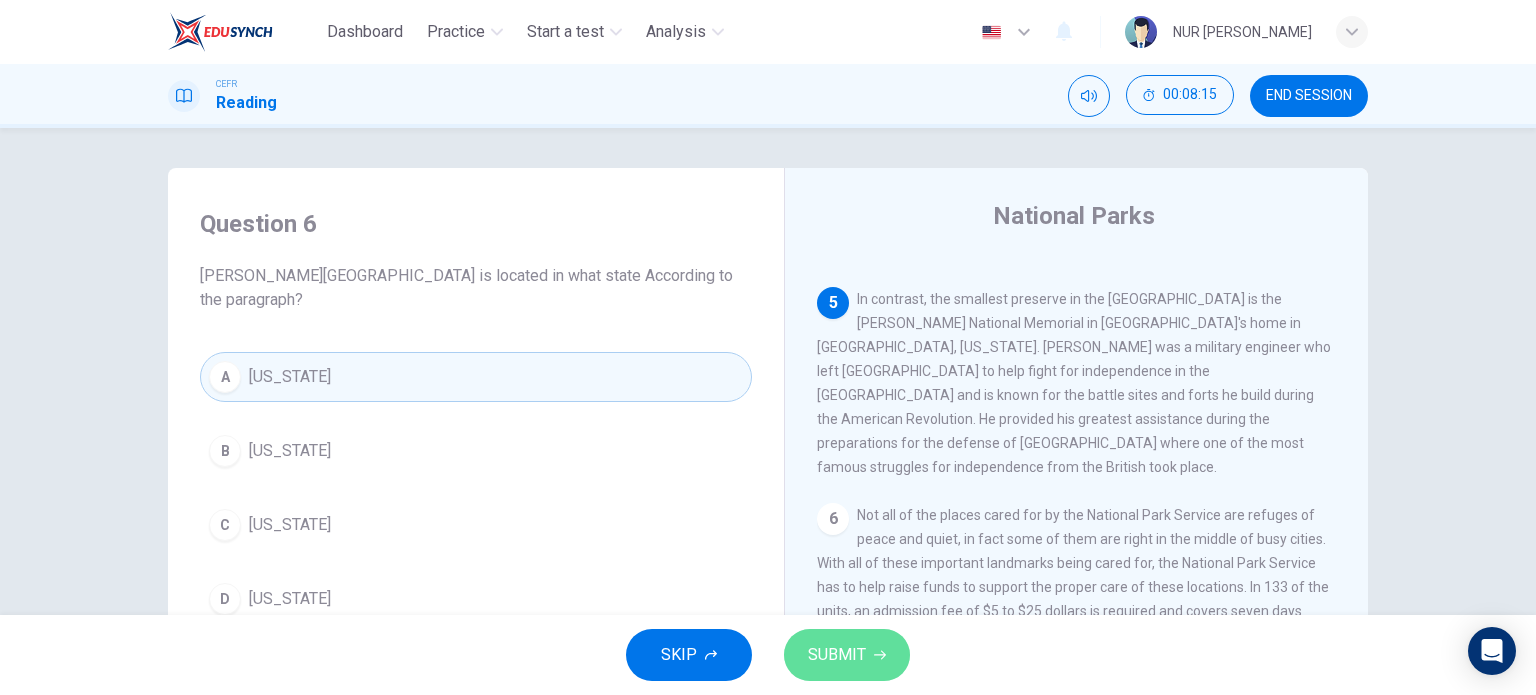 click on "SUBMIT" at bounding box center (847, 655) 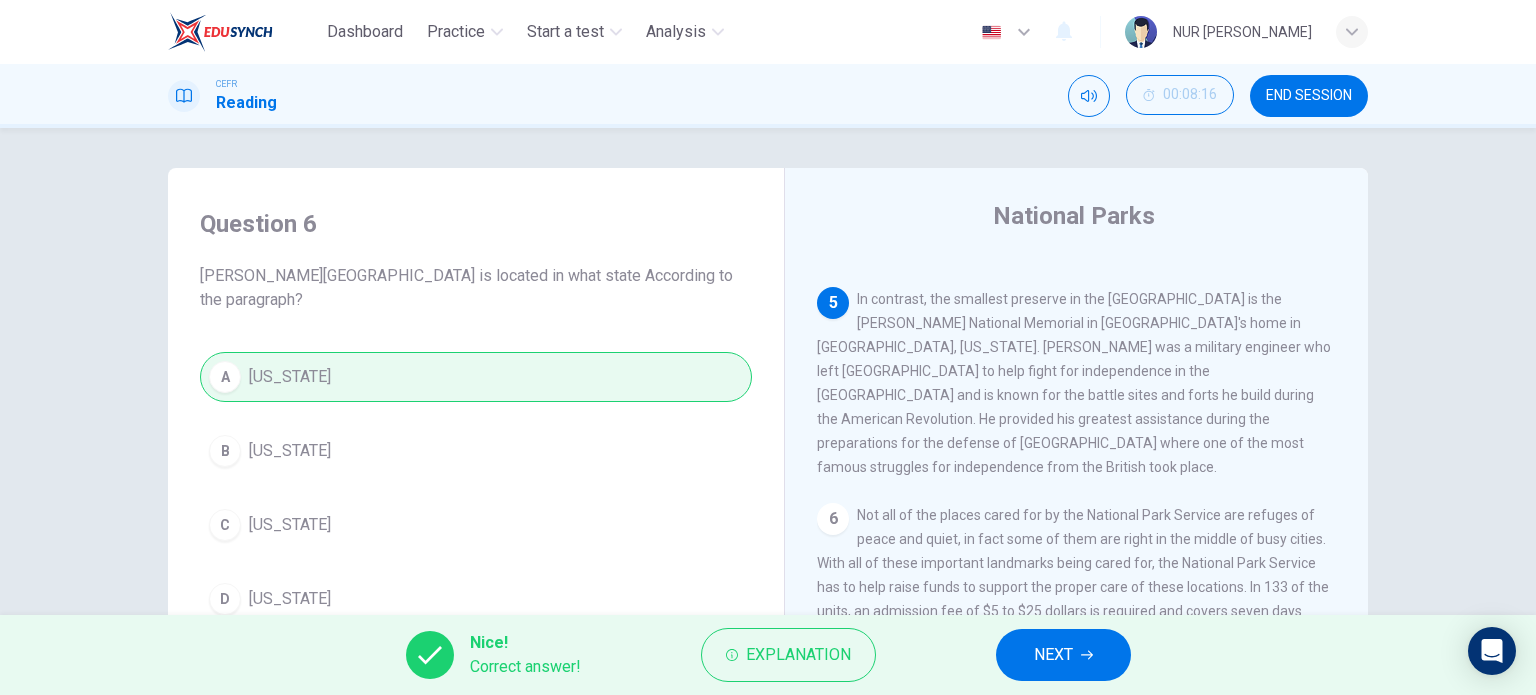 click on "NEXT" at bounding box center [1053, 655] 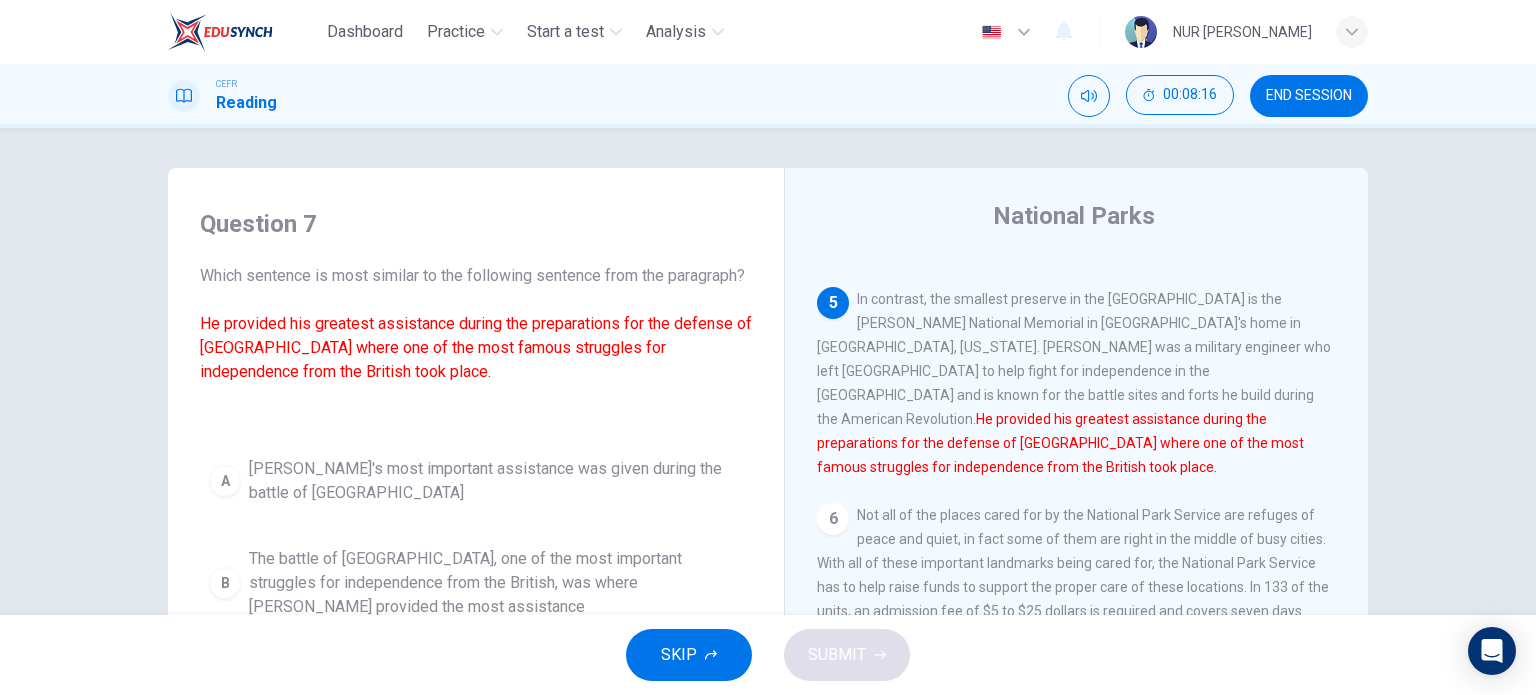 scroll, scrollTop: 15, scrollLeft: 0, axis: vertical 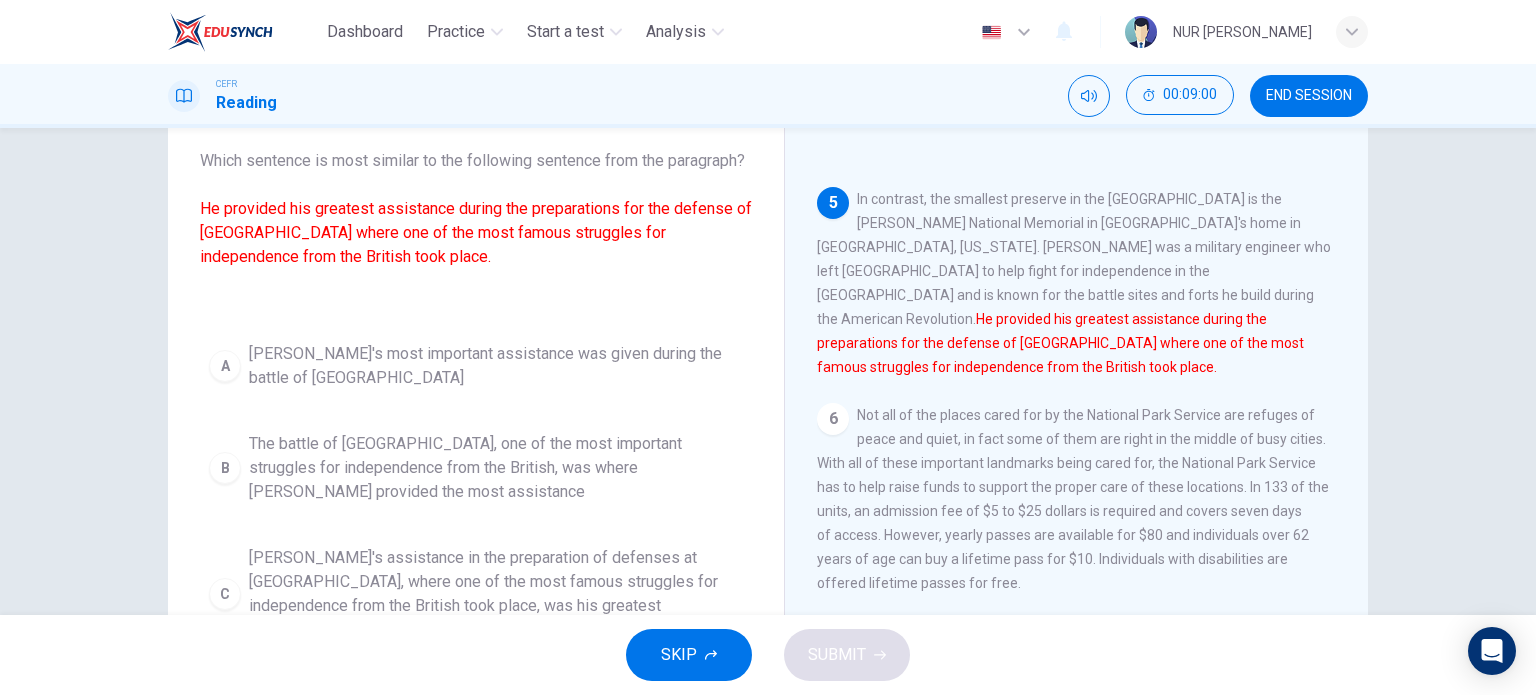 drag, startPoint x: 818, startPoint y: 286, endPoint x: 1103, endPoint y: 287, distance: 285.00174 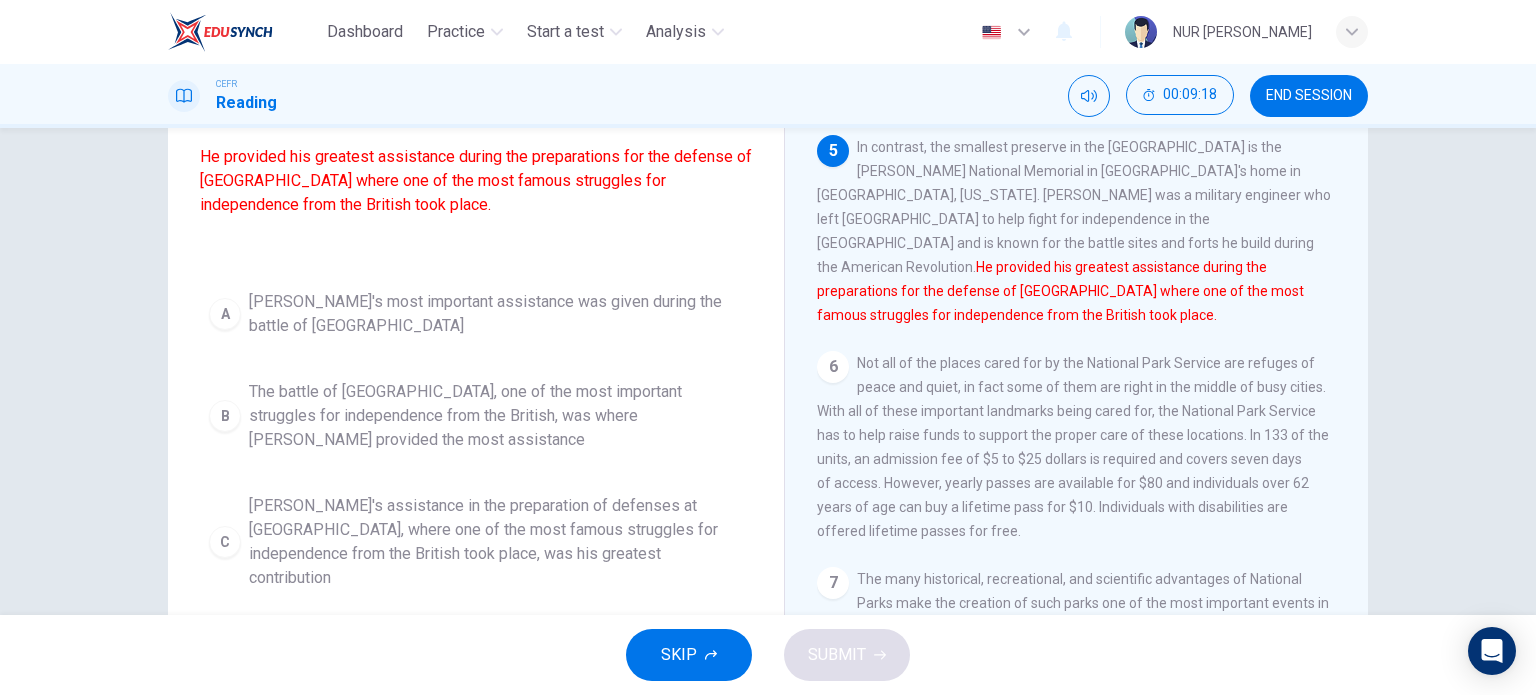 scroll, scrollTop: 200, scrollLeft: 0, axis: vertical 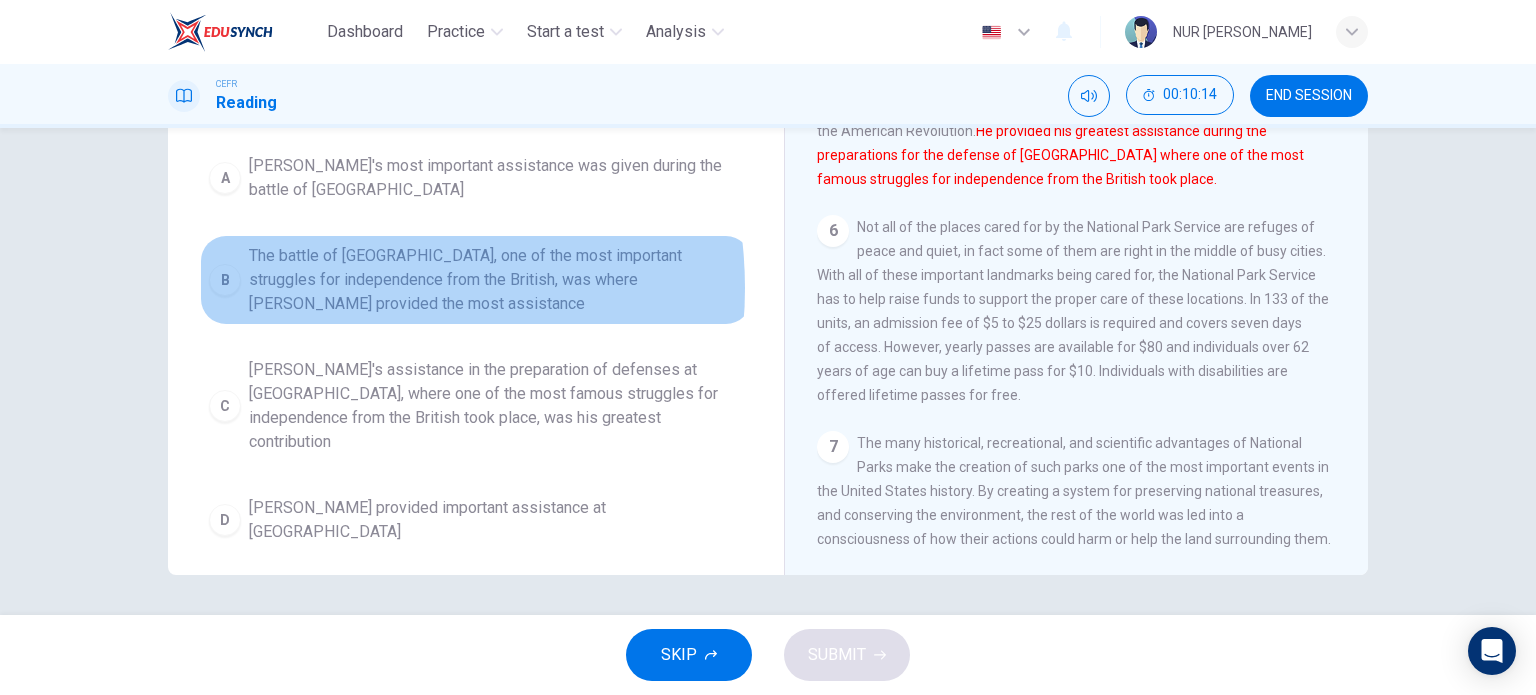 click on "The battle of [GEOGRAPHIC_DATA], one of the most important struggles for independence from the British, was where [PERSON_NAME] provided the most assistance" at bounding box center (496, 280) 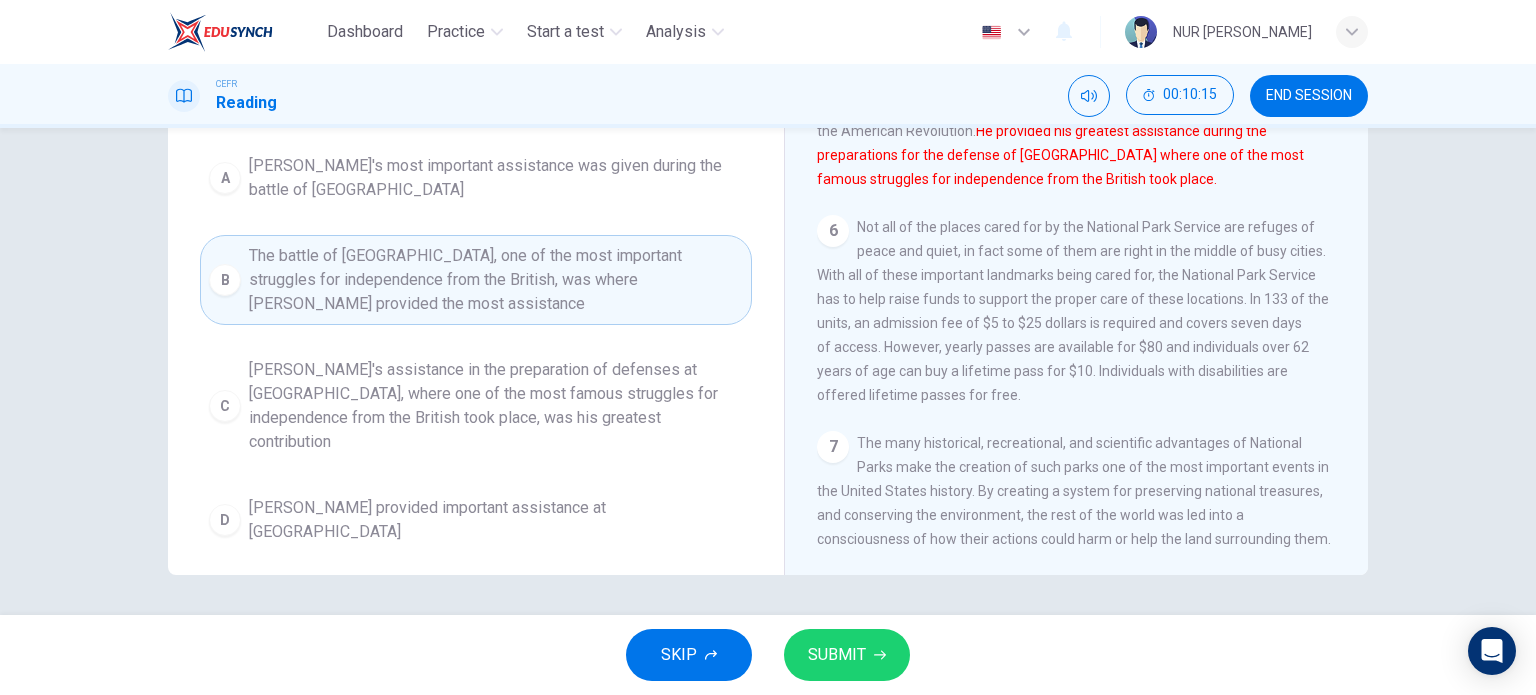click on "SUBMIT" at bounding box center (837, 655) 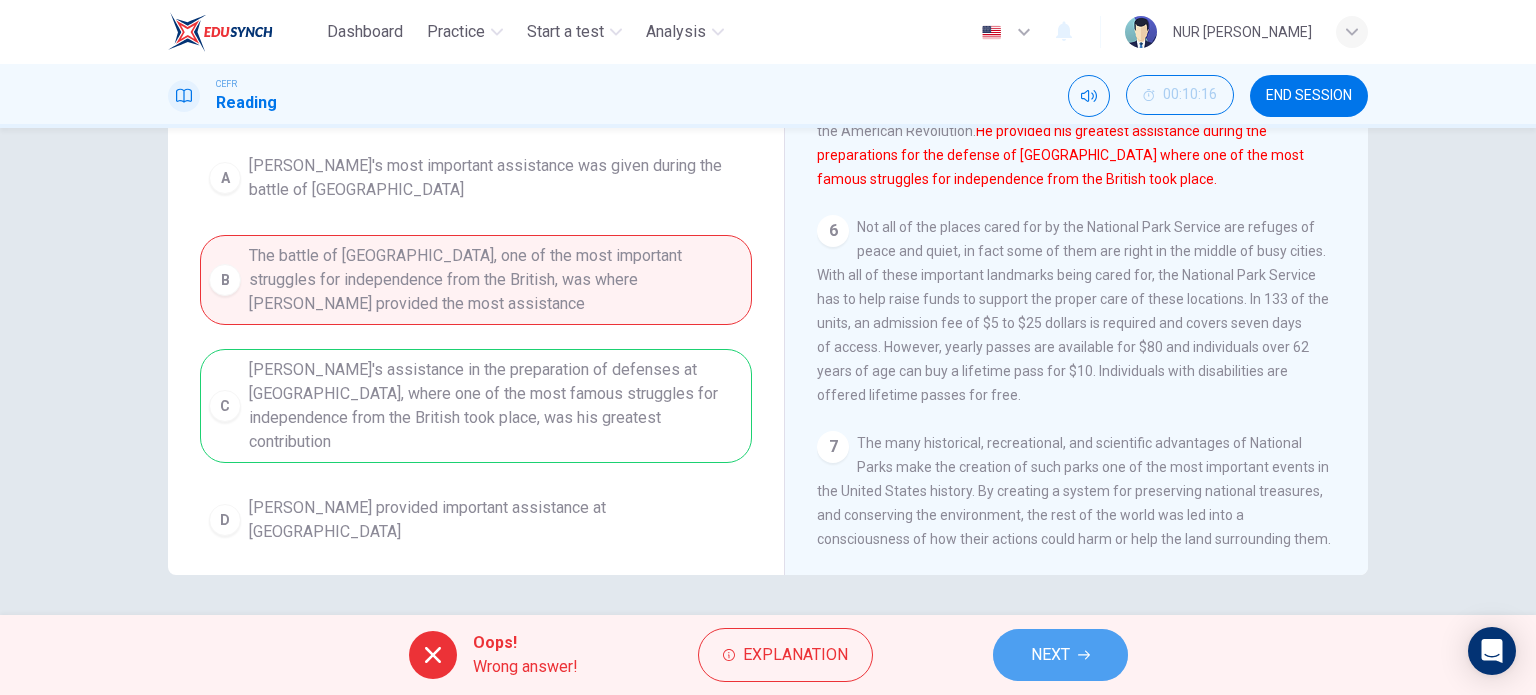 click on "NEXT" at bounding box center (1050, 655) 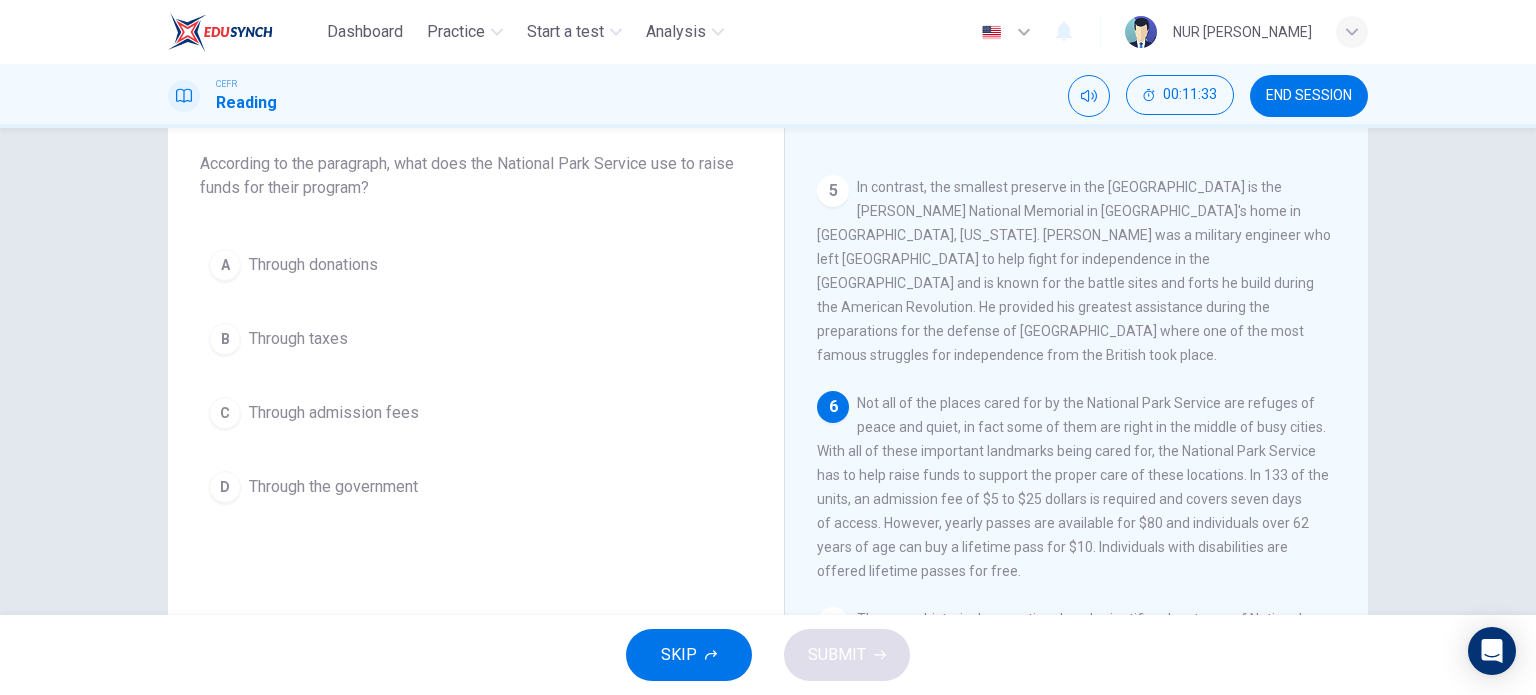scroll, scrollTop: 100, scrollLeft: 0, axis: vertical 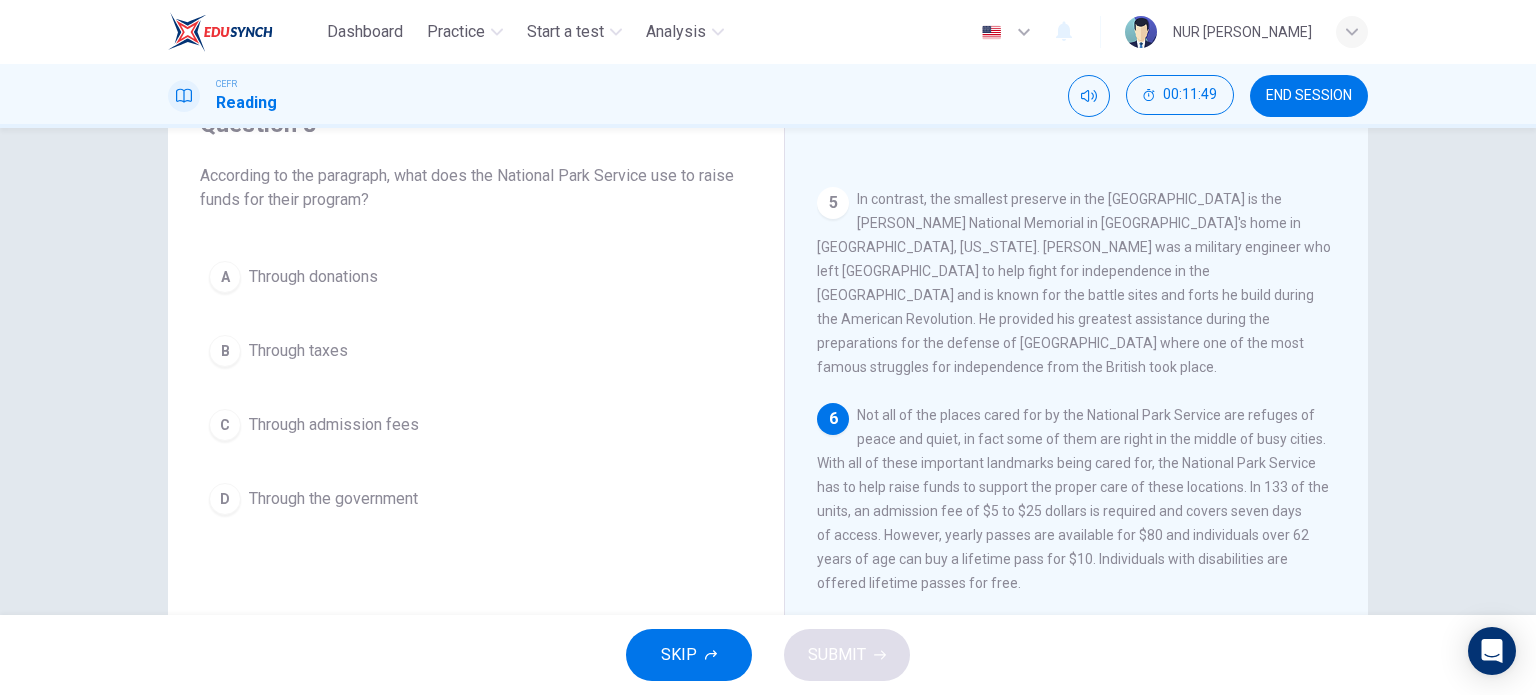 click on "Through admission fees" at bounding box center [334, 425] 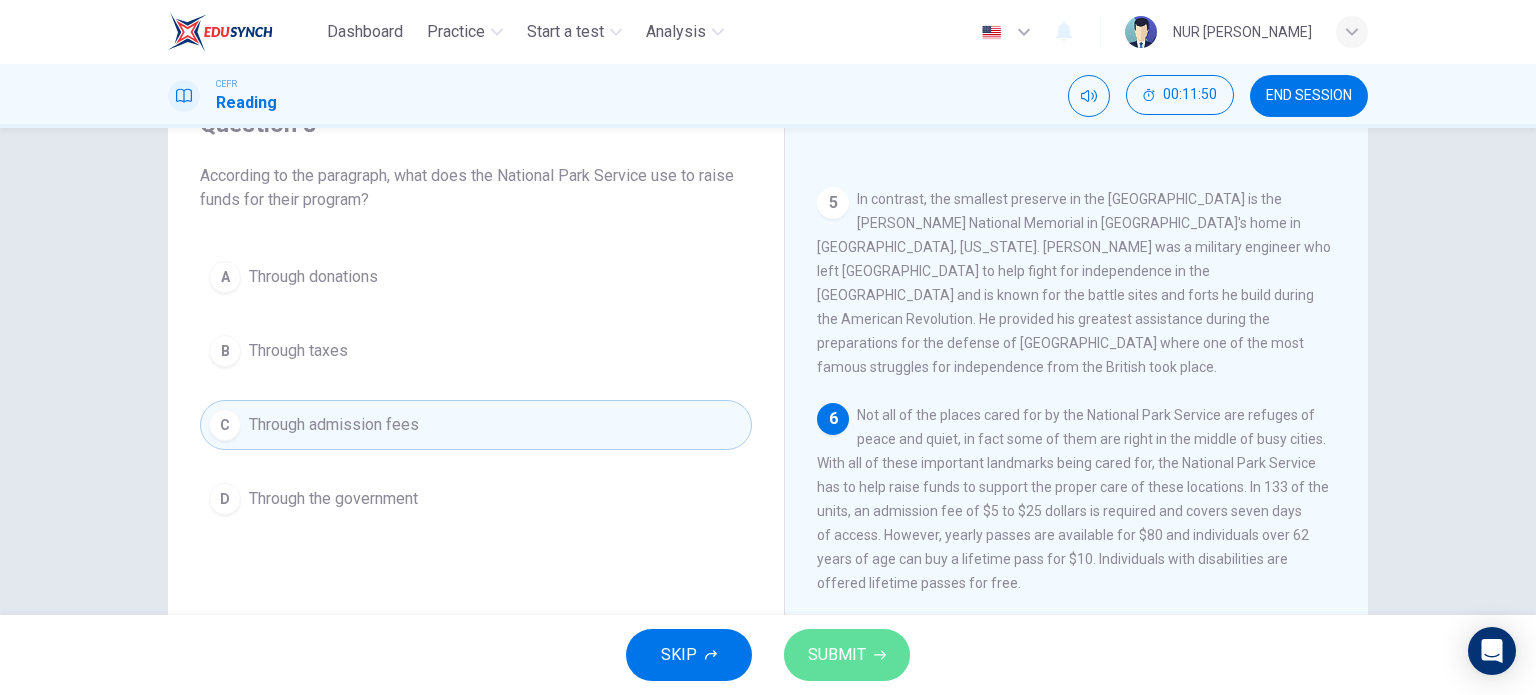 click on "SUBMIT" at bounding box center [837, 655] 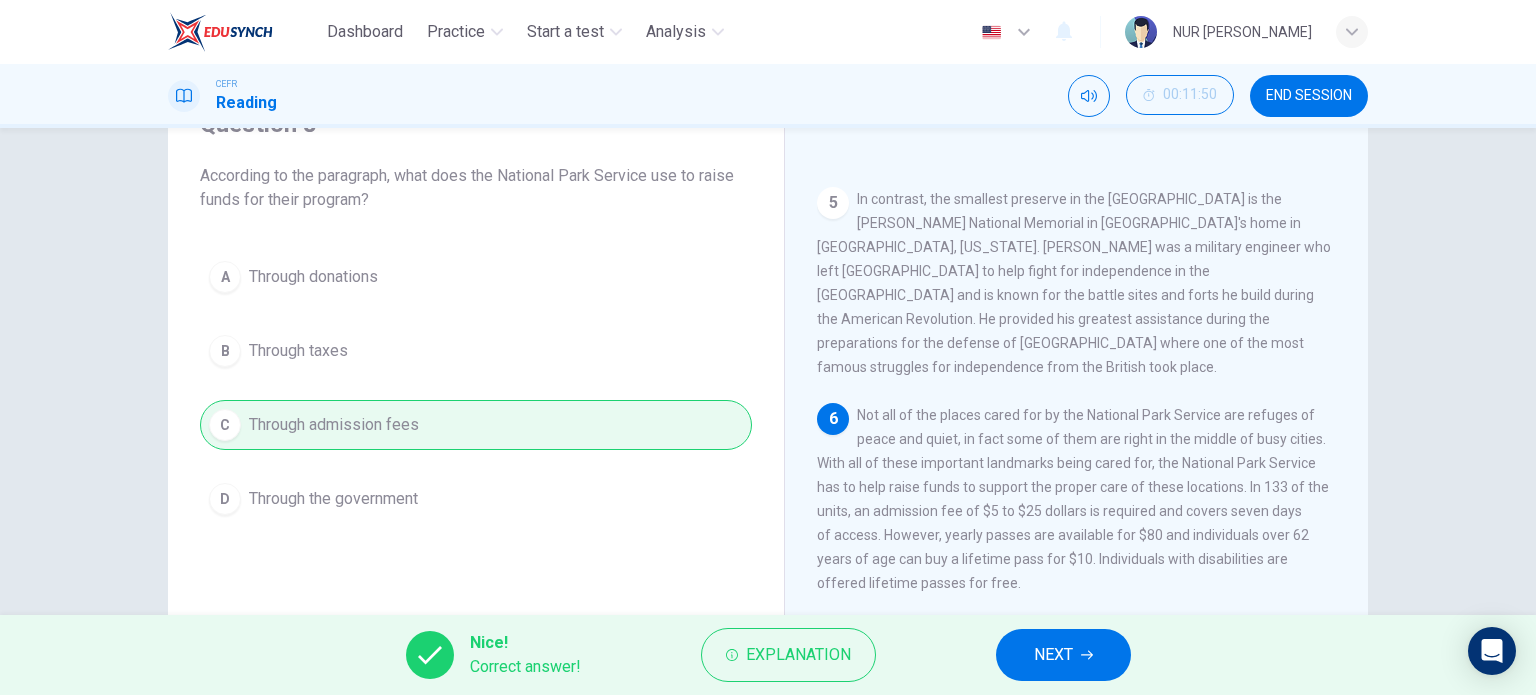 click on "NEXT" at bounding box center (1053, 655) 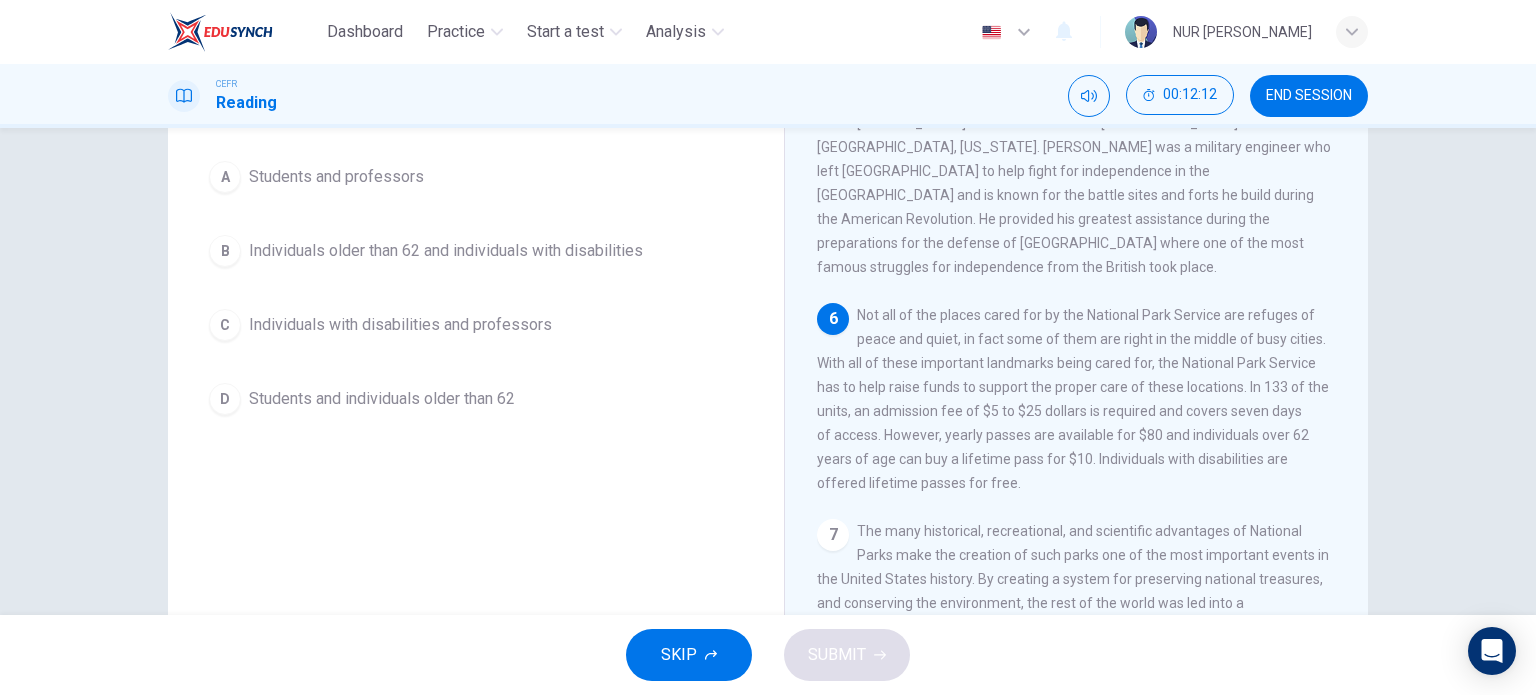 scroll, scrollTop: 100, scrollLeft: 0, axis: vertical 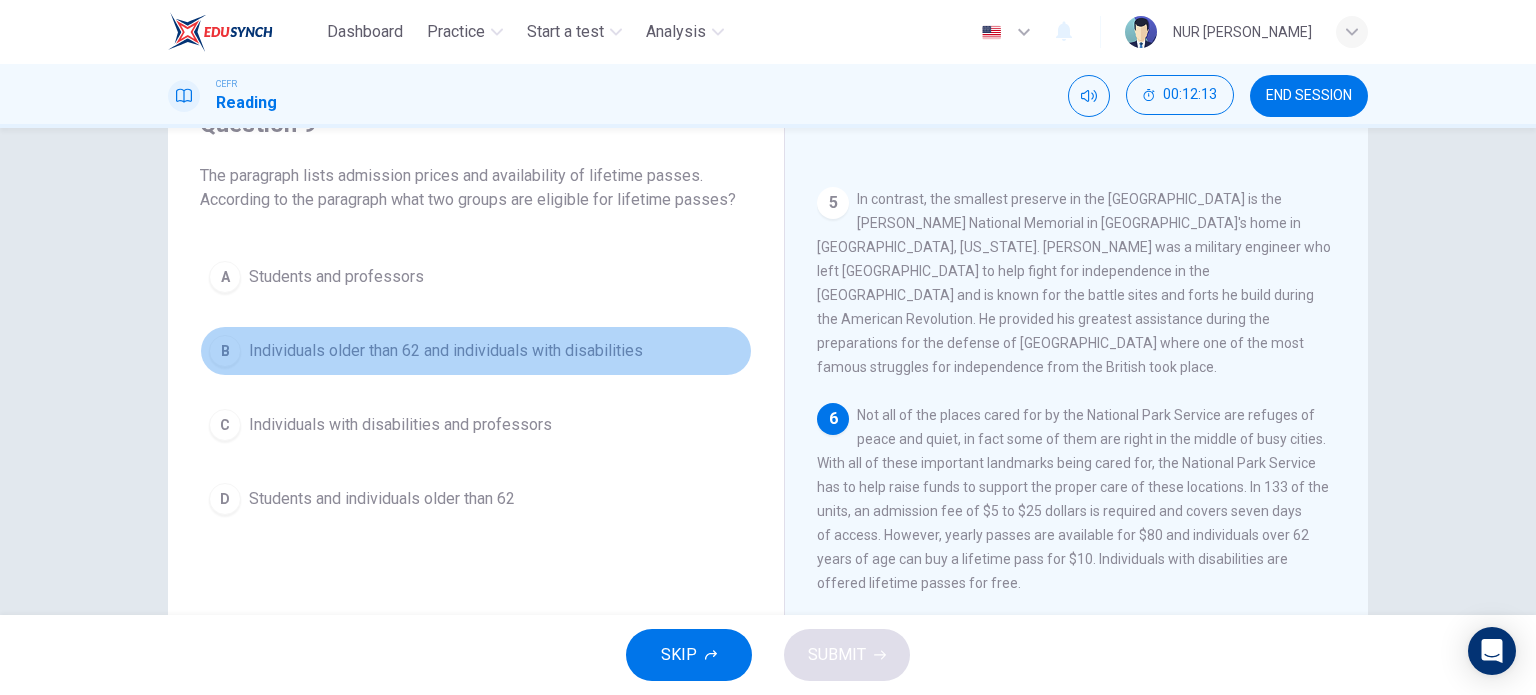 click on "B Individuals older than 62 and individuals with disabilities" at bounding box center [476, 351] 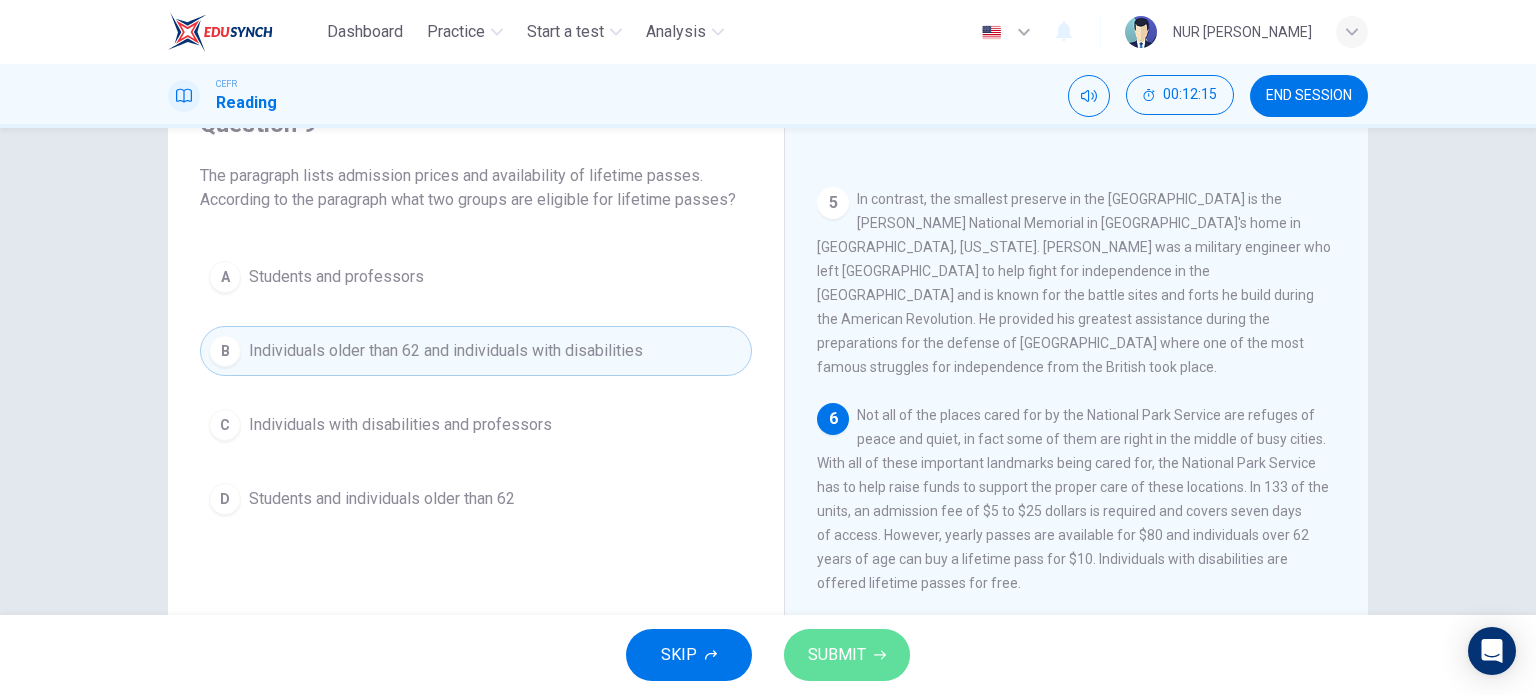 drag, startPoint x: 866, startPoint y: 667, endPoint x: 901, endPoint y: 683, distance: 38.483765 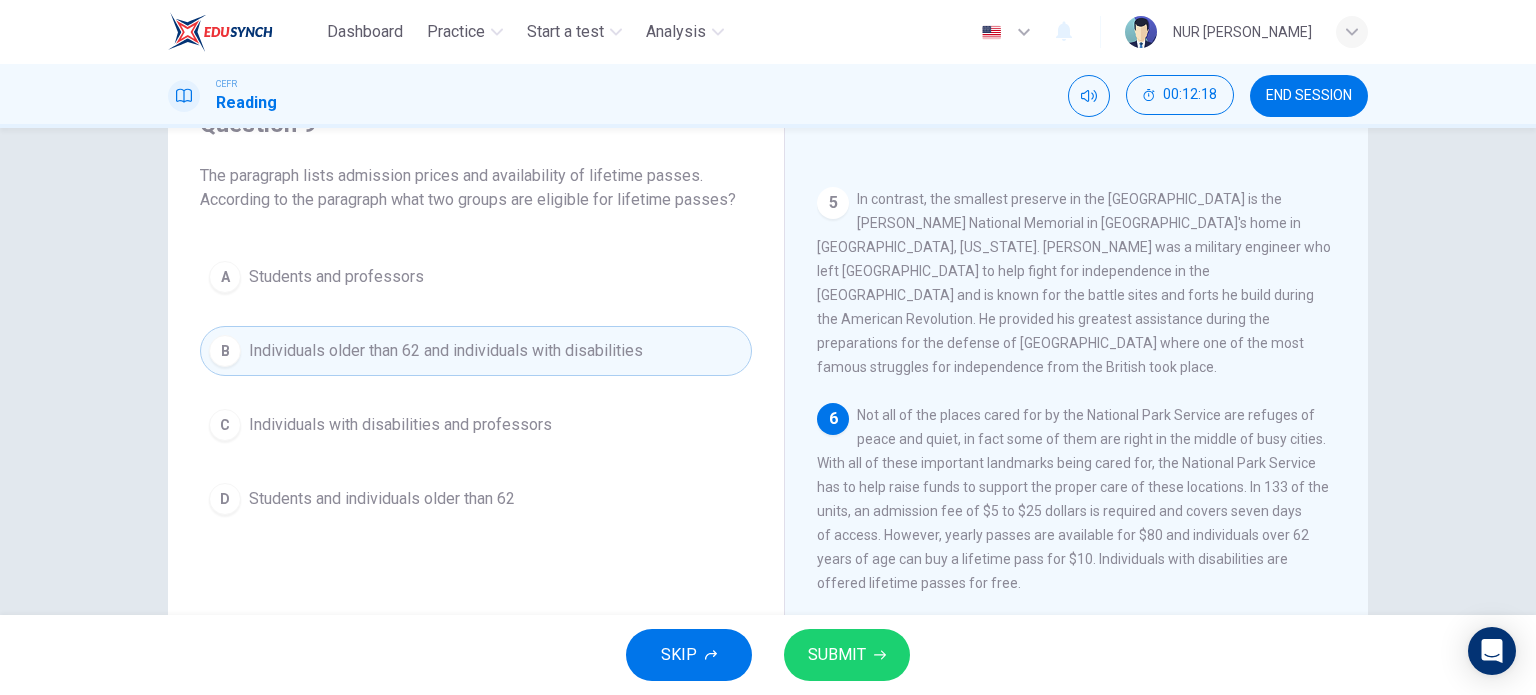 click on "SUBMIT" at bounding box center [837, 655] 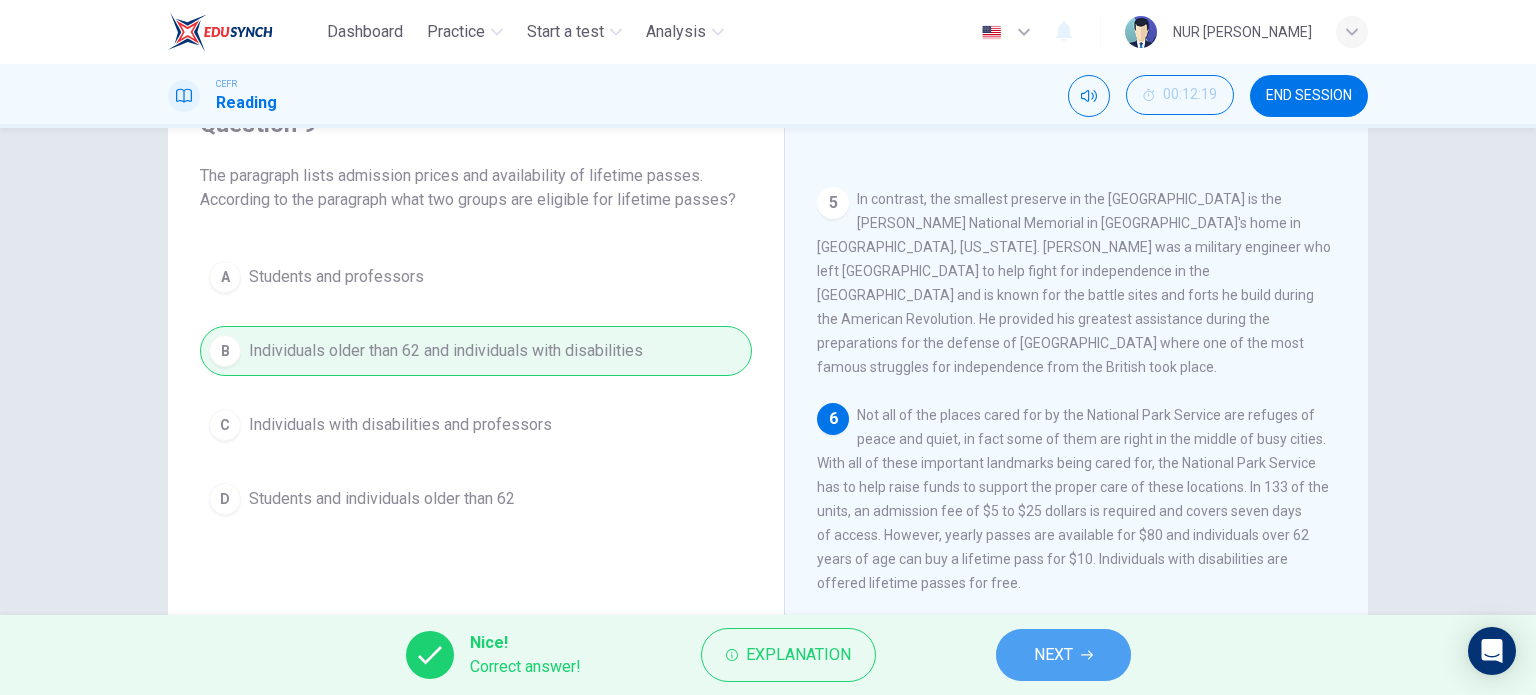 click on "NEXT" at bounding box center (1063, 655) 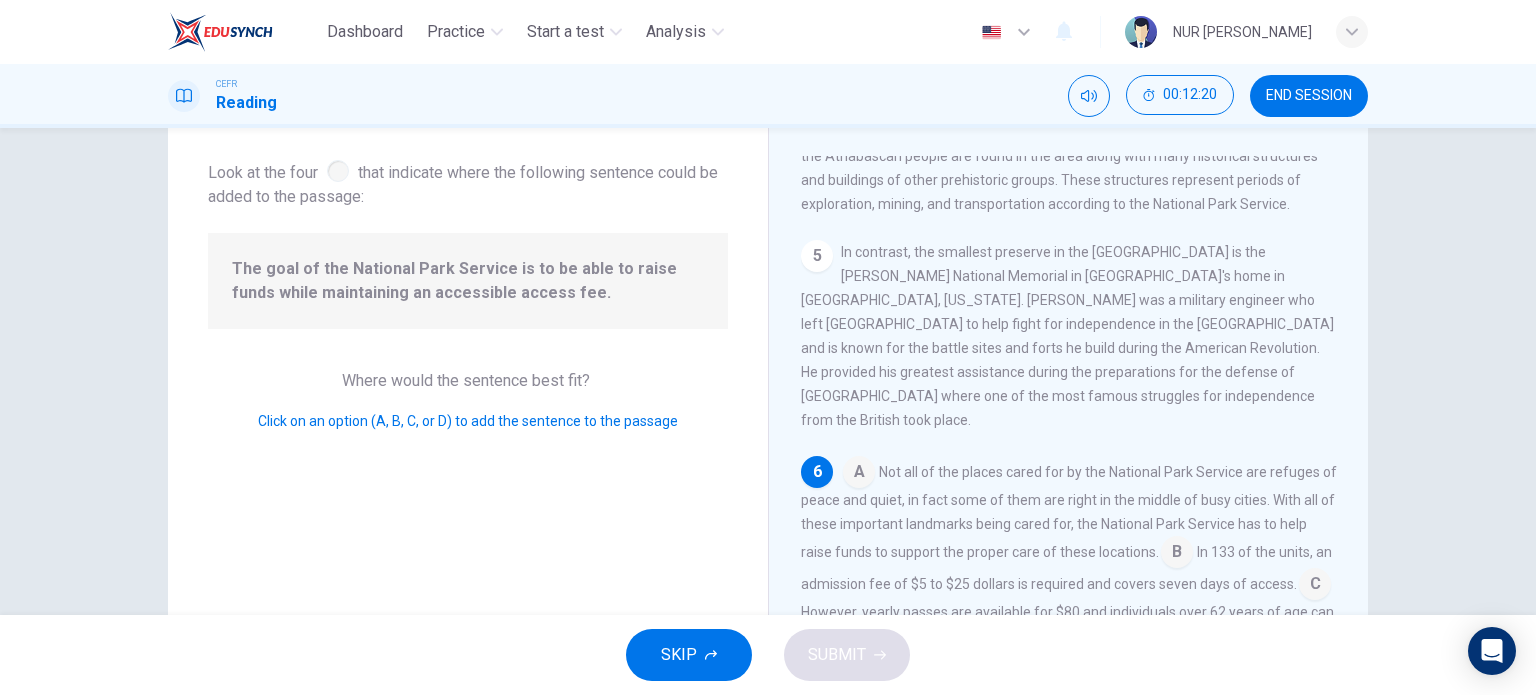 scroll, scrollTop: 684, scrollLeft: 0, axis: vertical 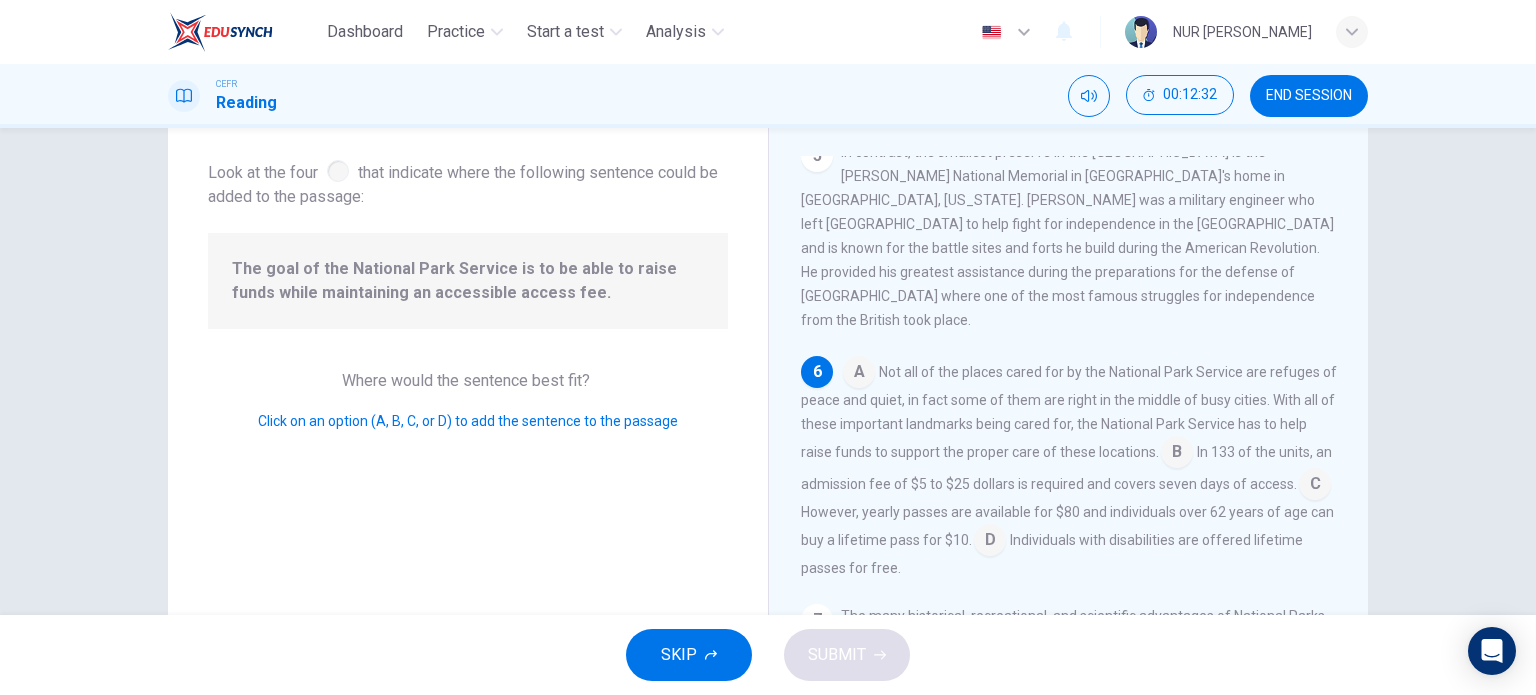 drag, startPoint x: 548, startPoint y: 301, endPoint x: 345, endPoint y: 285, distance: 203.62956 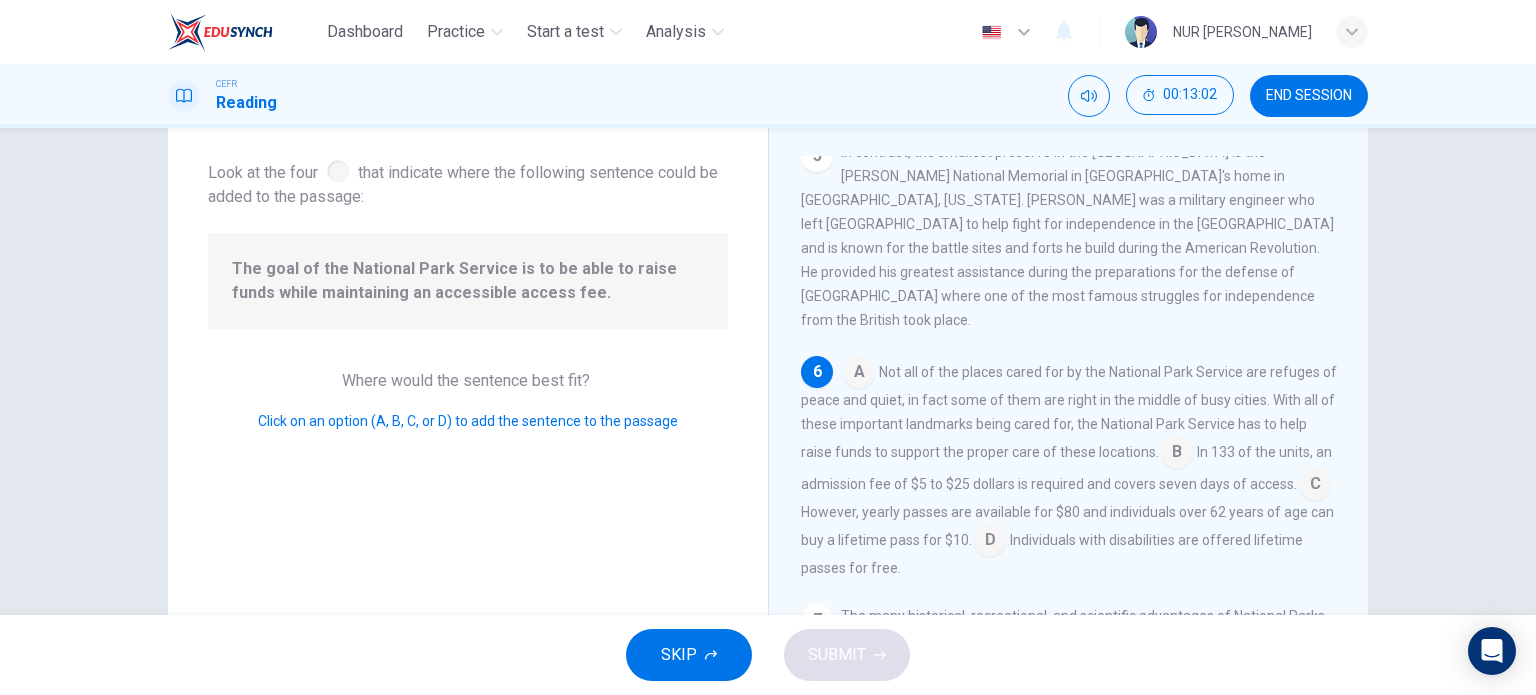 click at bounding box center (859, 374) 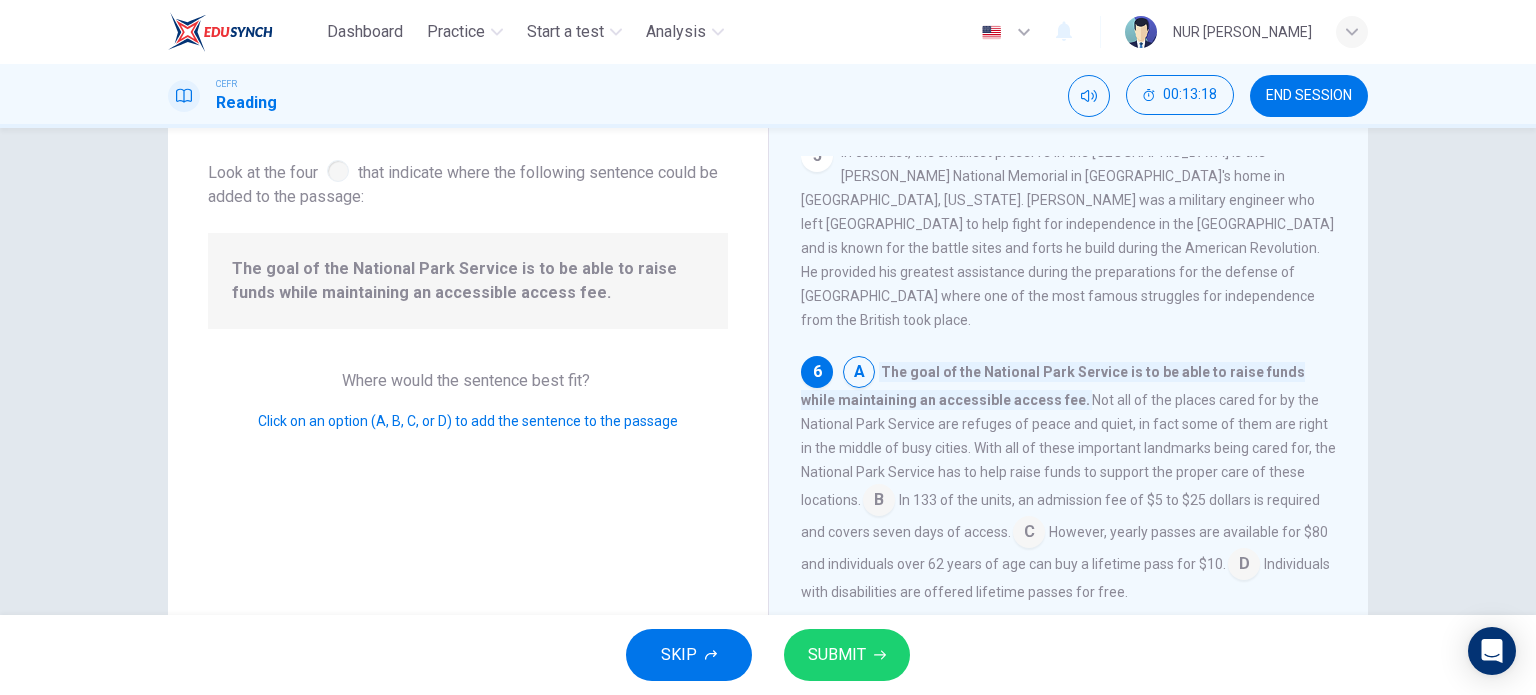 click at bounding box center [879, 502] 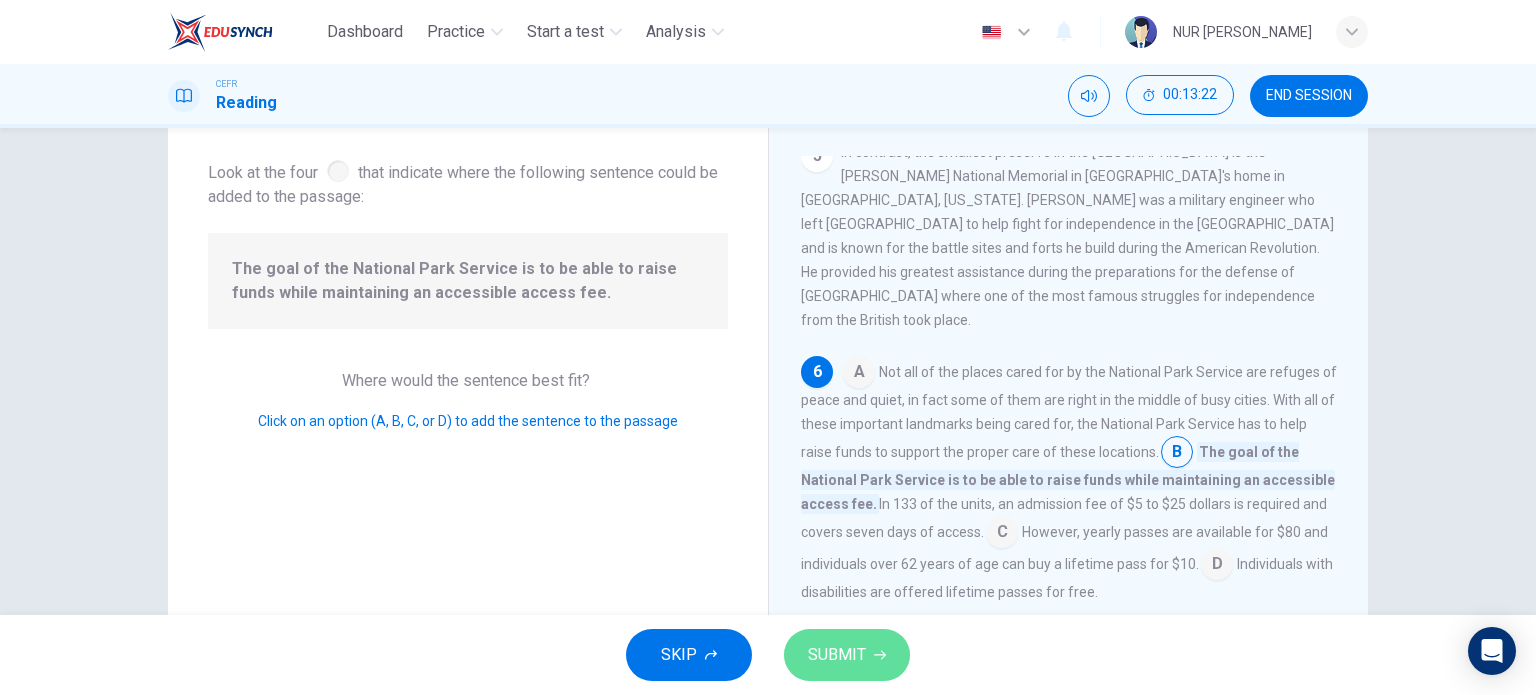 click on "SUBMIT" at bounding box center [837, 655] 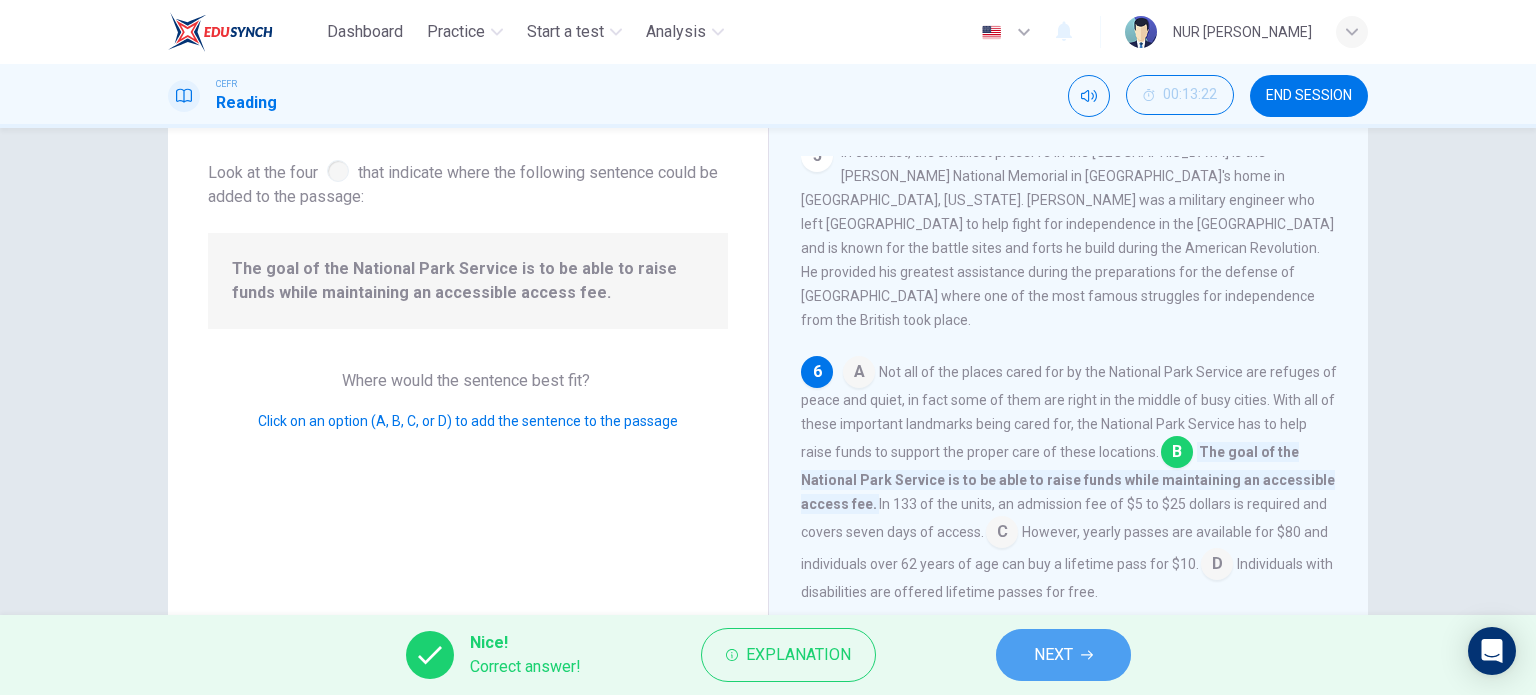 click on "NEXT" at bounding box center (1063, 655) 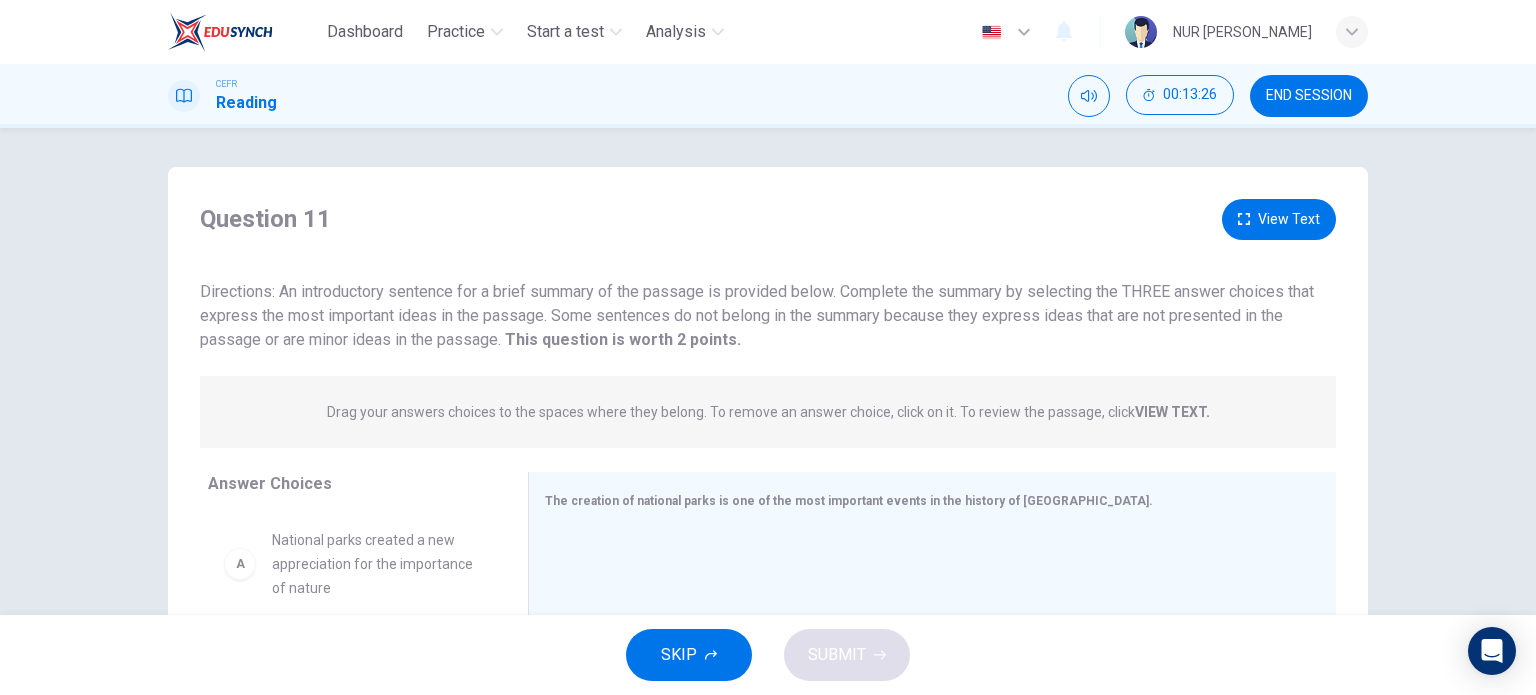scroll, scrollTop: 0, scrollLeft: 0, axis: both 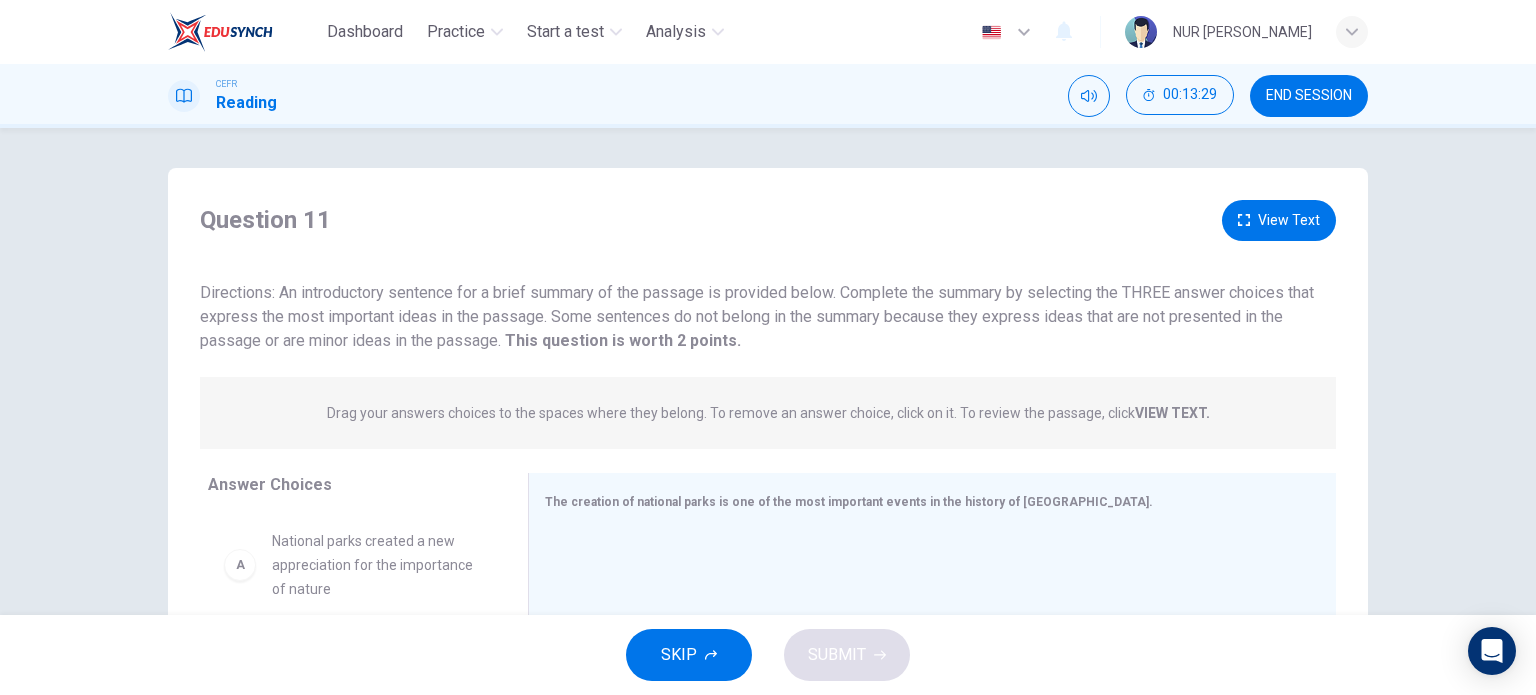 drag, startPoint x: 264, startPoint y: 292, endPoint x: 464, endPoint y: 322, distance: 202.23749 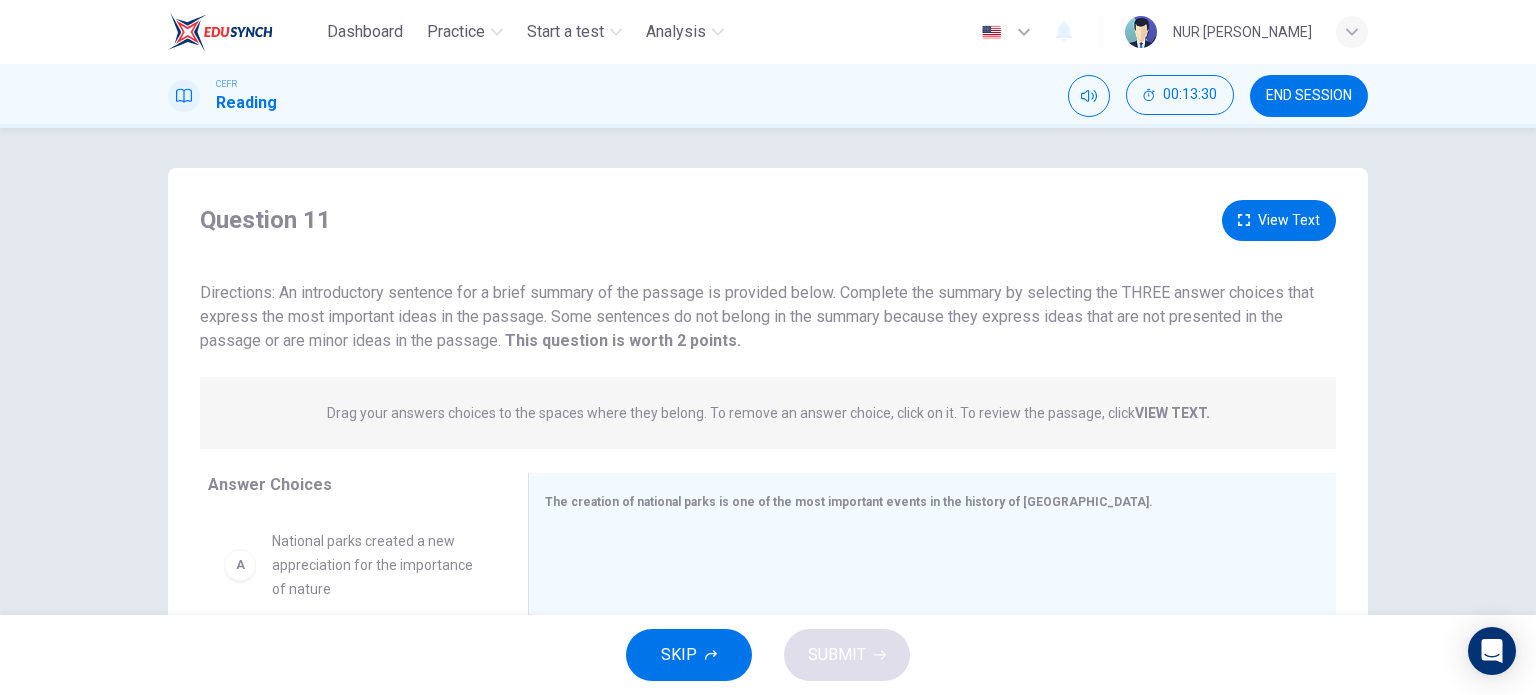 drag, startPoint x: 556, startPoint y: 308, endPoint x: 738, endPoint y: 345, distance: 185.72292 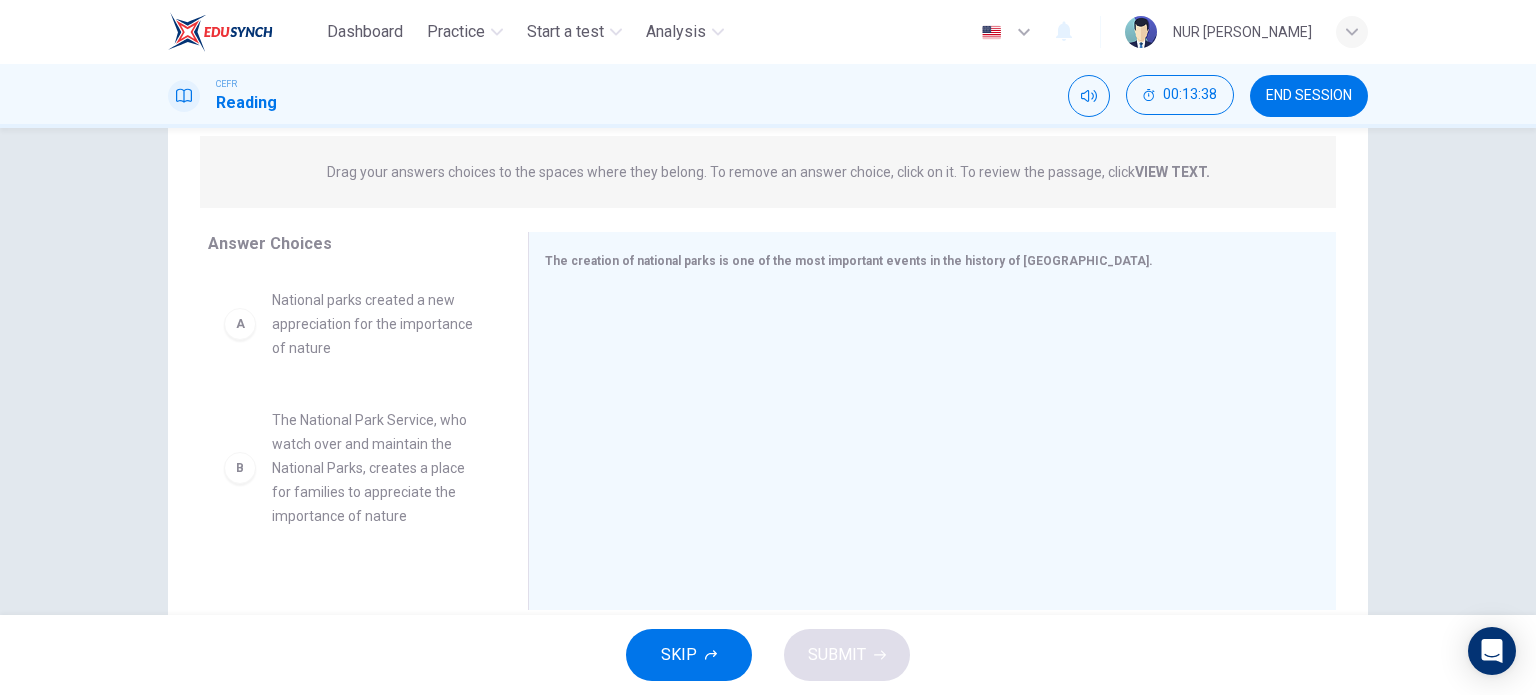 scroll, scrollTop: 288, scrollLeft: 0, axis: vertical 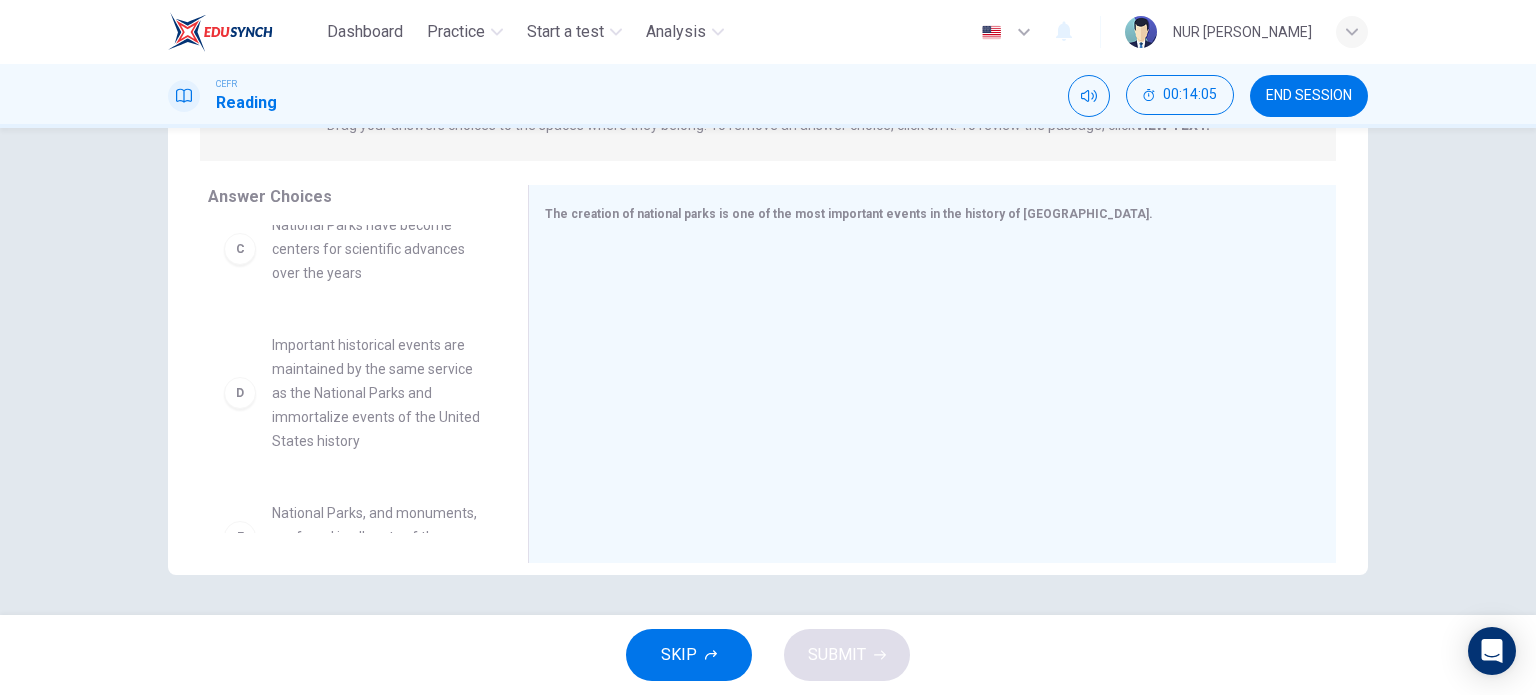 click on "Important historical events are maintained by the same service as the National Parks and immortalize events of the United States history" at bounding box center (376, 393) 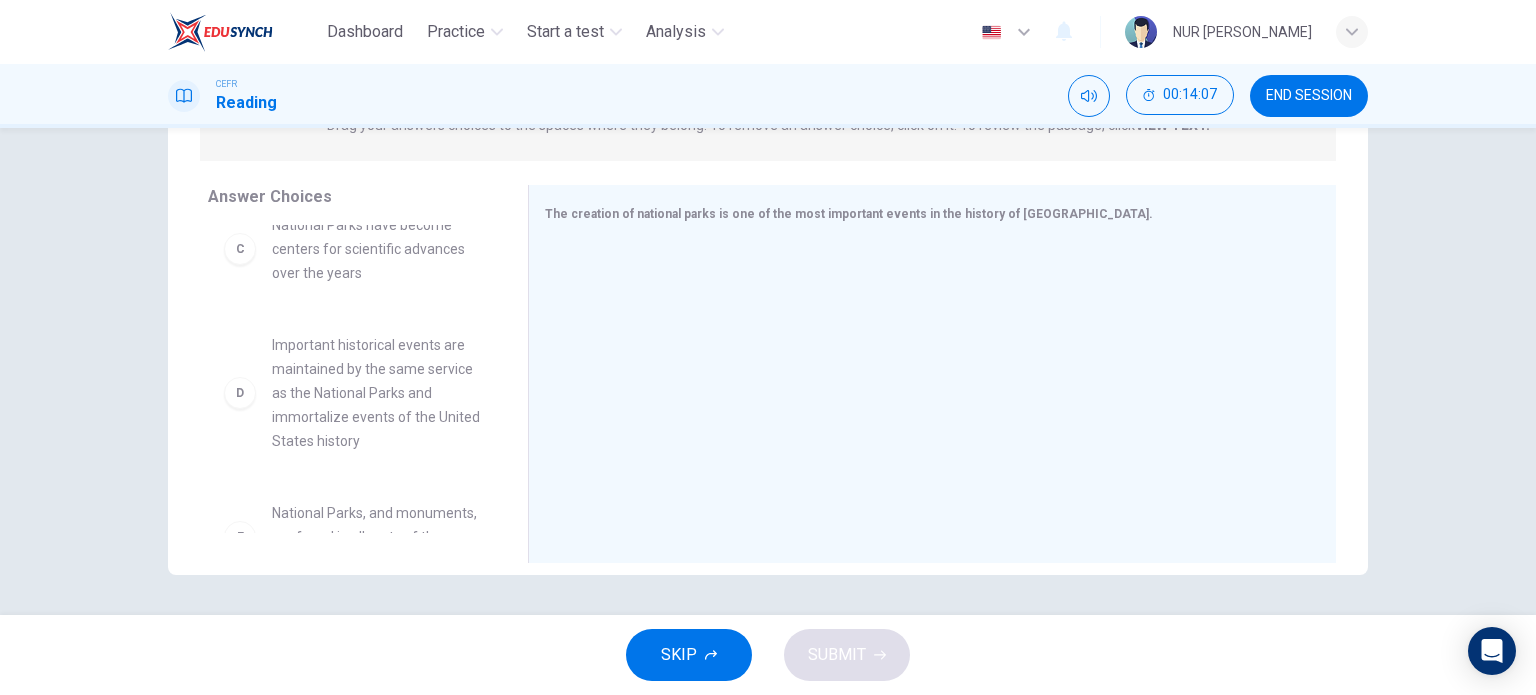 click on "D" at bounding box center (240, 393) 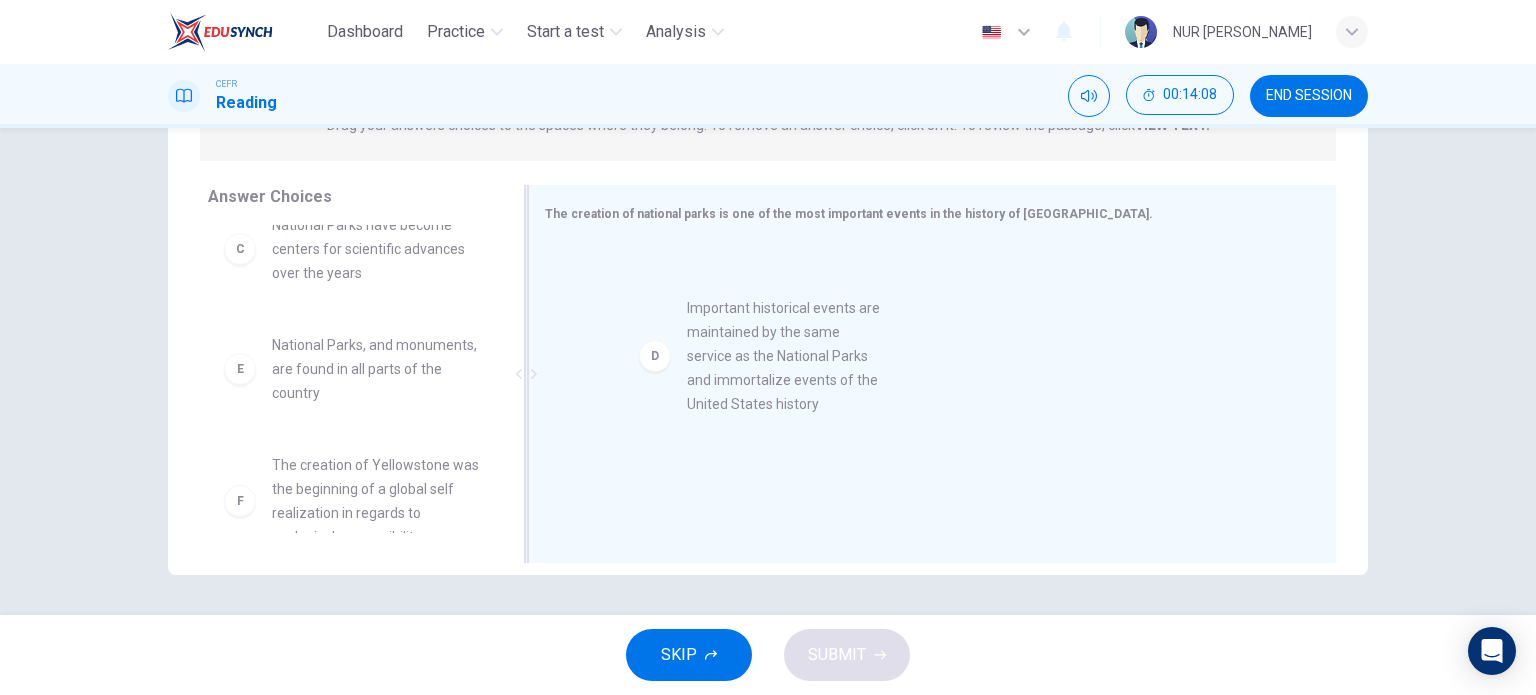 drag, startPoint x: 245, startPoint y: 404, endPoint x: 684, endPoint y: 356, distance: 441.61636 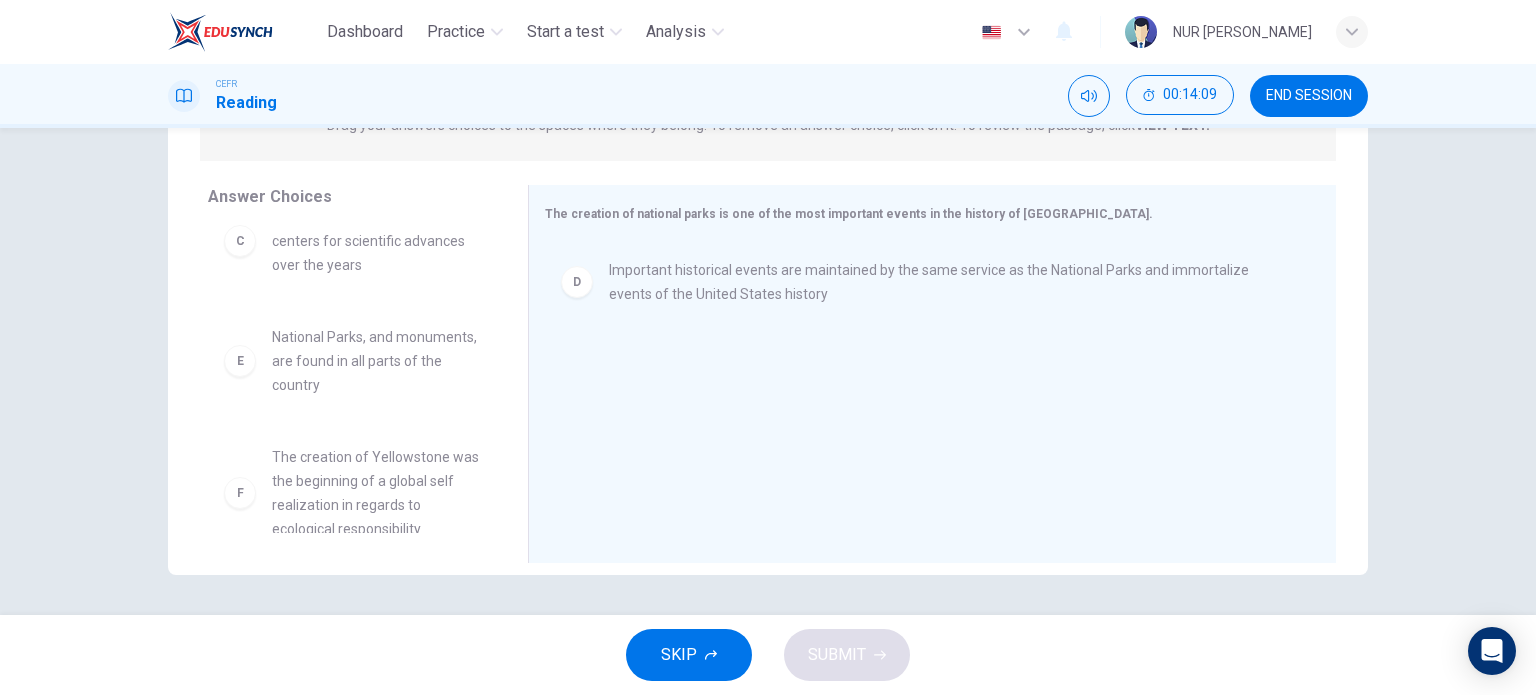 scroll, scrollTop: 348, scrollLeft: 0, axis: vertical 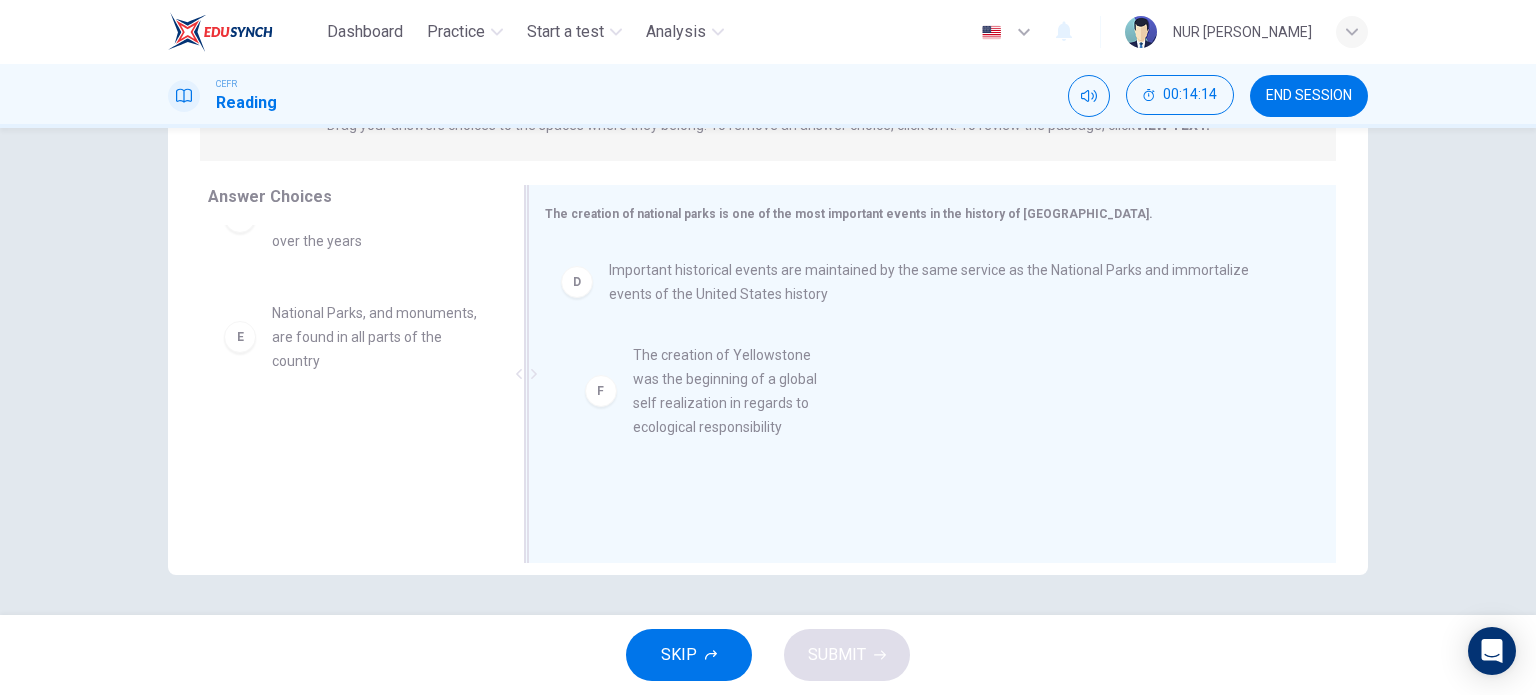 drag, startPoint x: 375, startPoint y: 488, endPoint x: 767, endPoint y: 405, distance: 400.69064 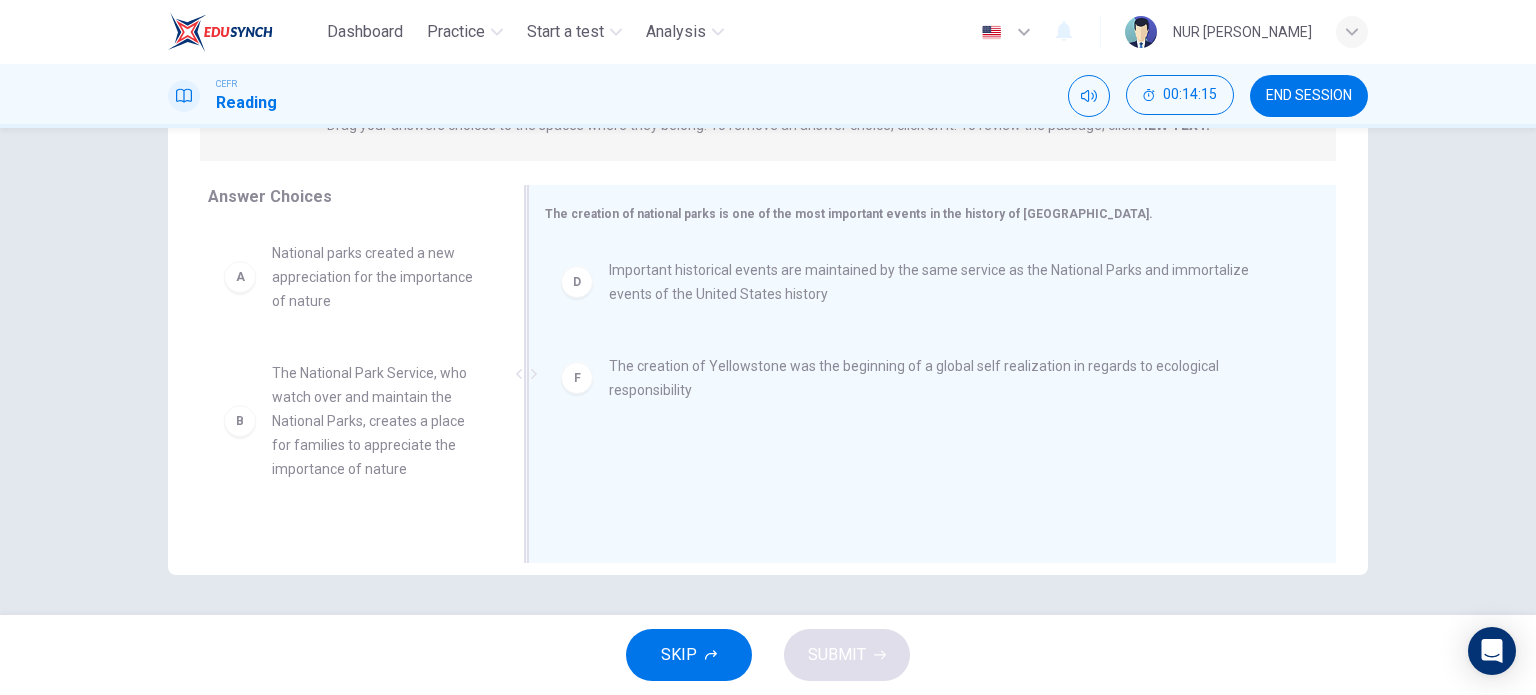 scroll, scrollTop: 0, scrollLeft: 0, axis: both 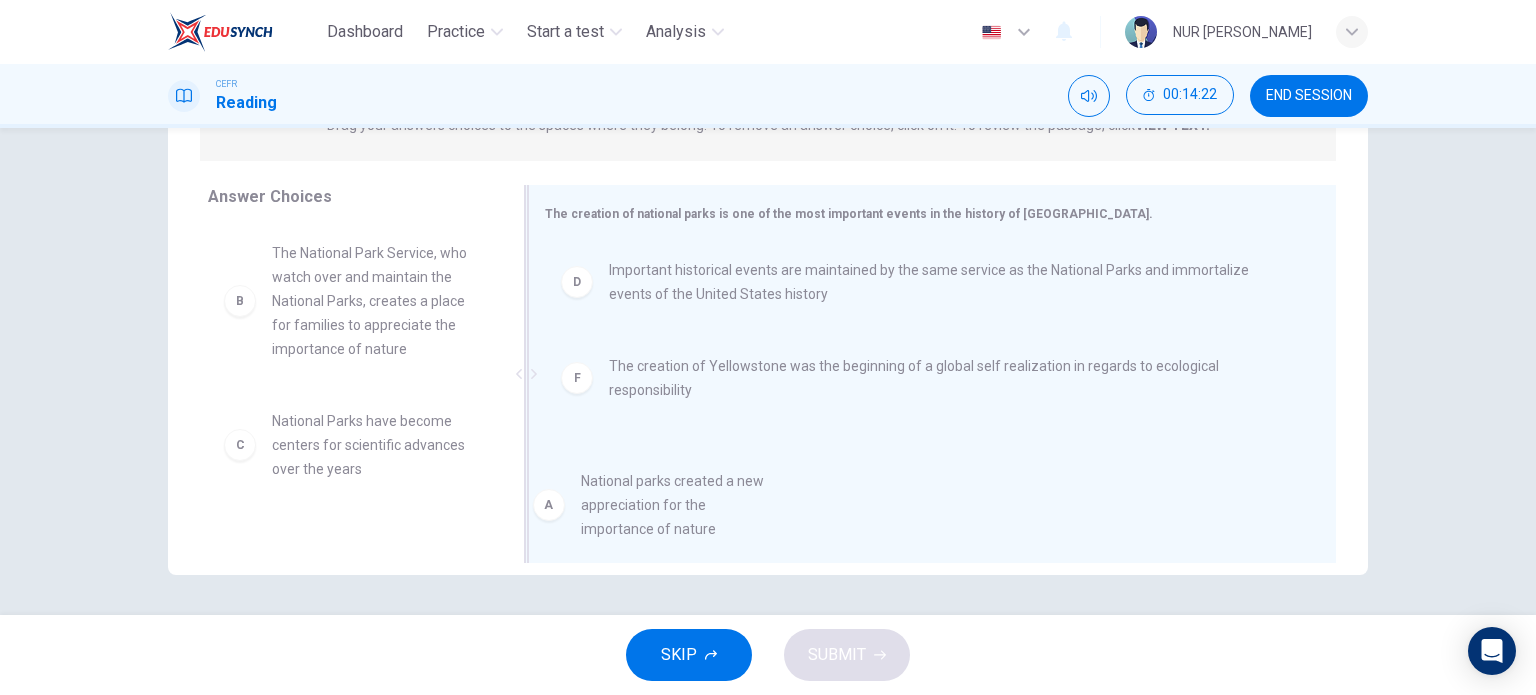 drag, startPoint x: 356, startPoint y: 291, endPoint x: 696, endPoint y: 527, distance: 413.8792 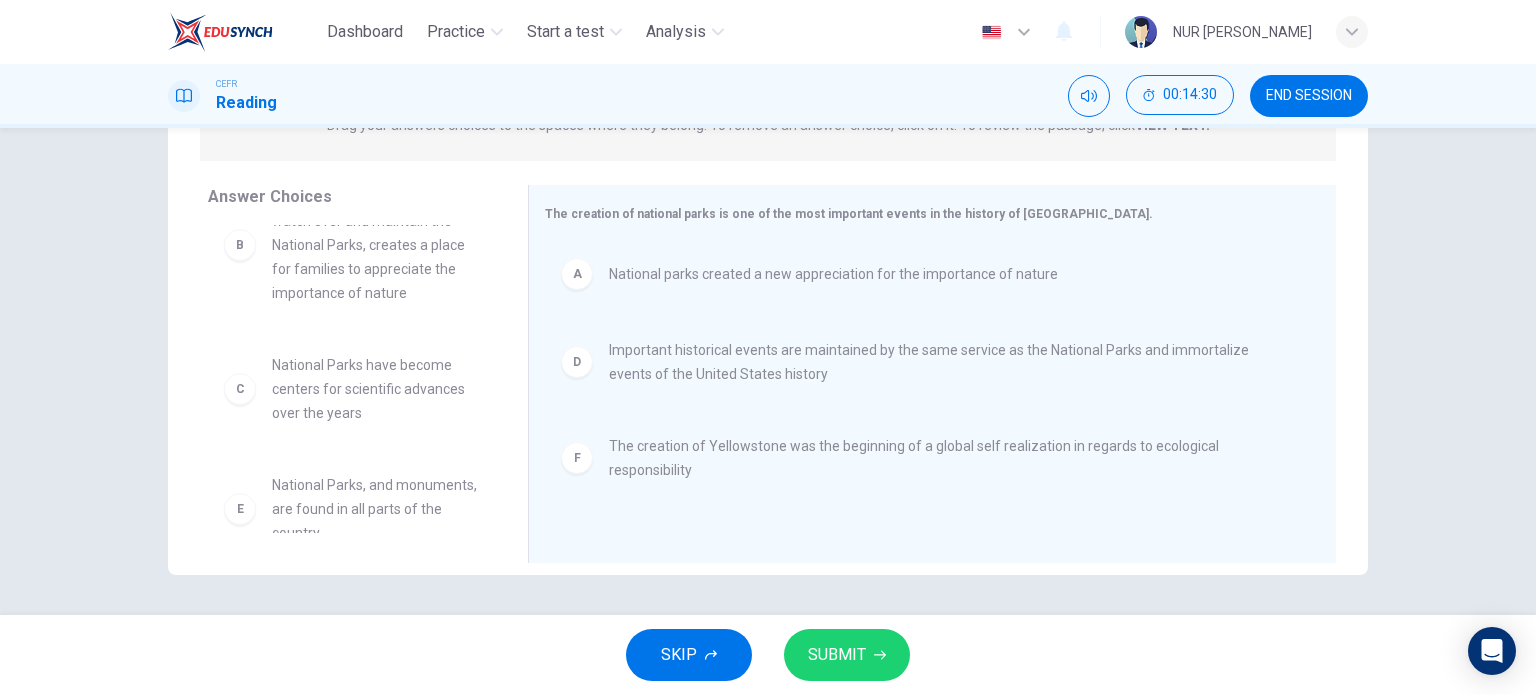 scroll, scrollTop: 84, scrollLeft: 0, axis: vertical 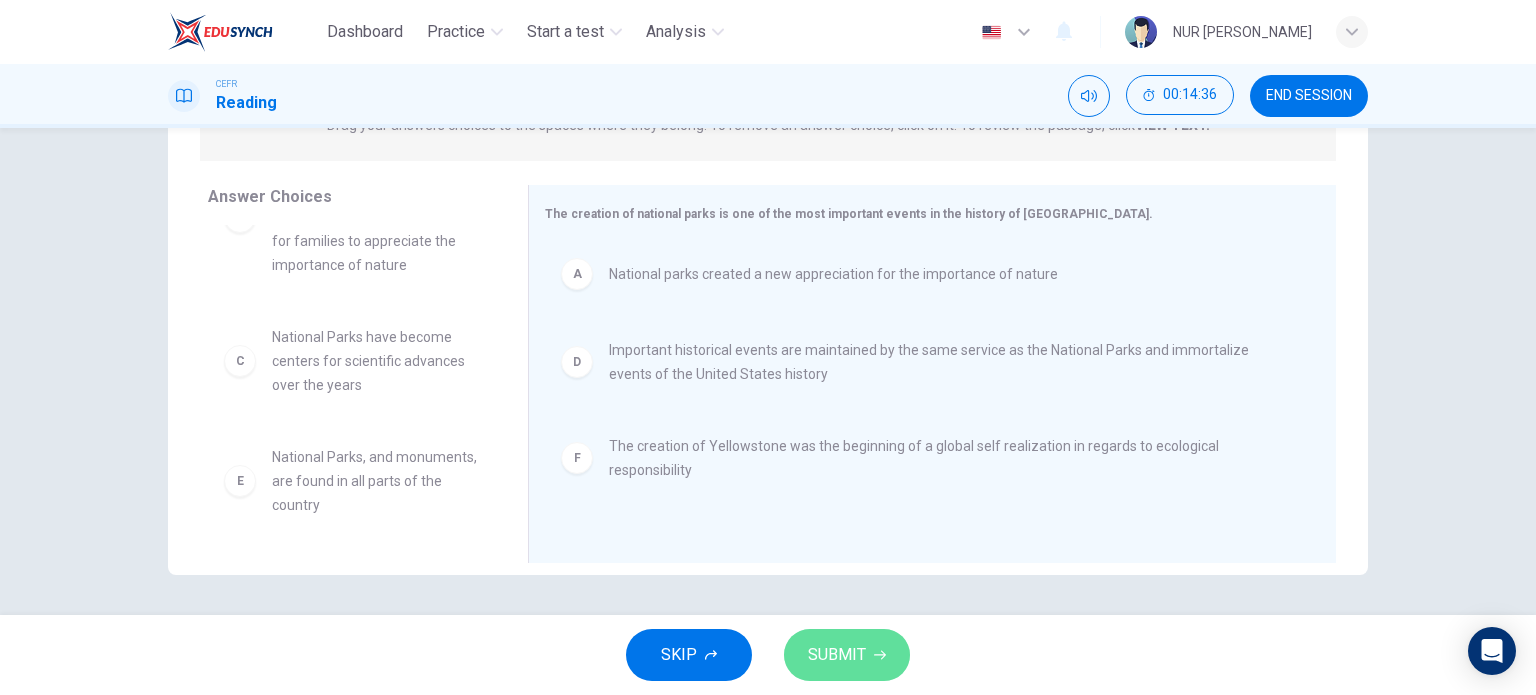 click on "SUBMIT" at bounding box center (847, 655) 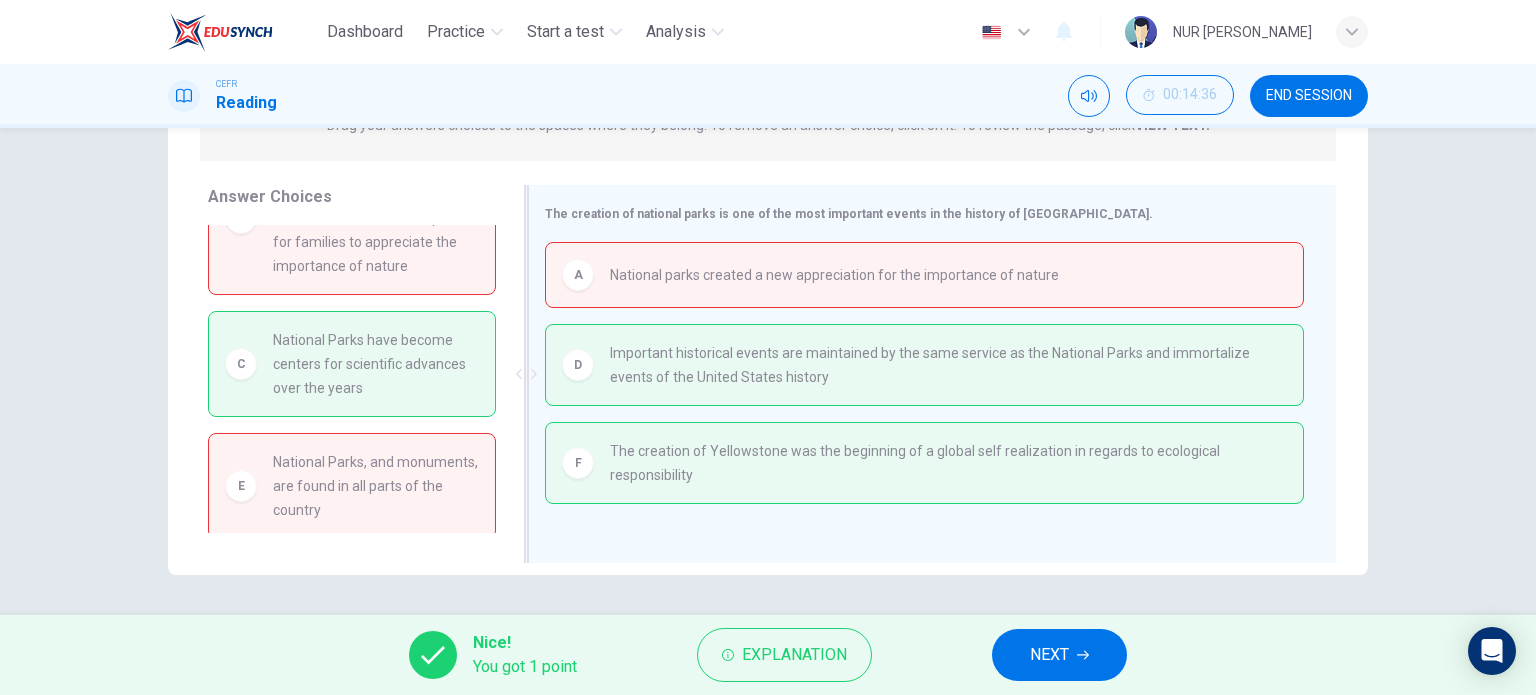 drag, startPoint x: 336, startPoint y: 380, endPoint x: 628, endPoint y: 357, distance: 292.90442 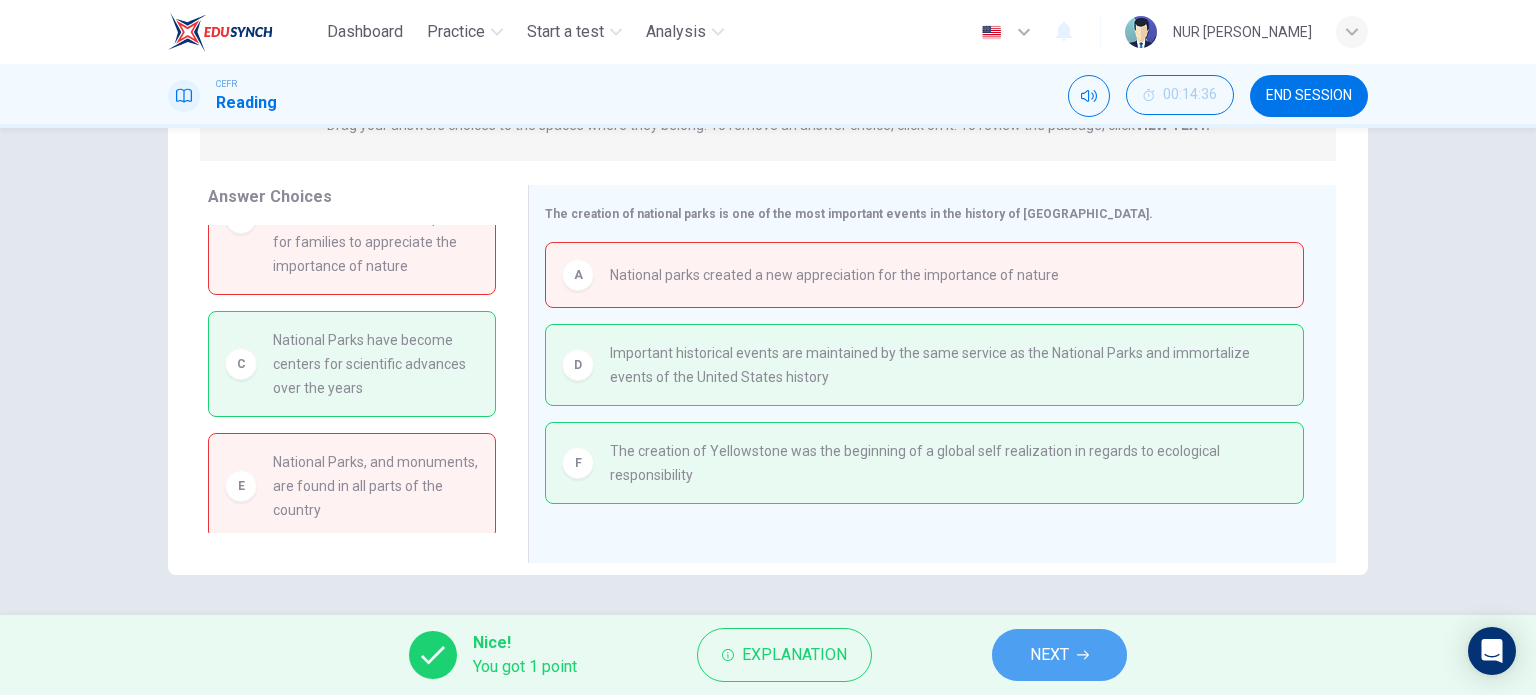 click on "NEXT" at bounding box center [1059, 655] 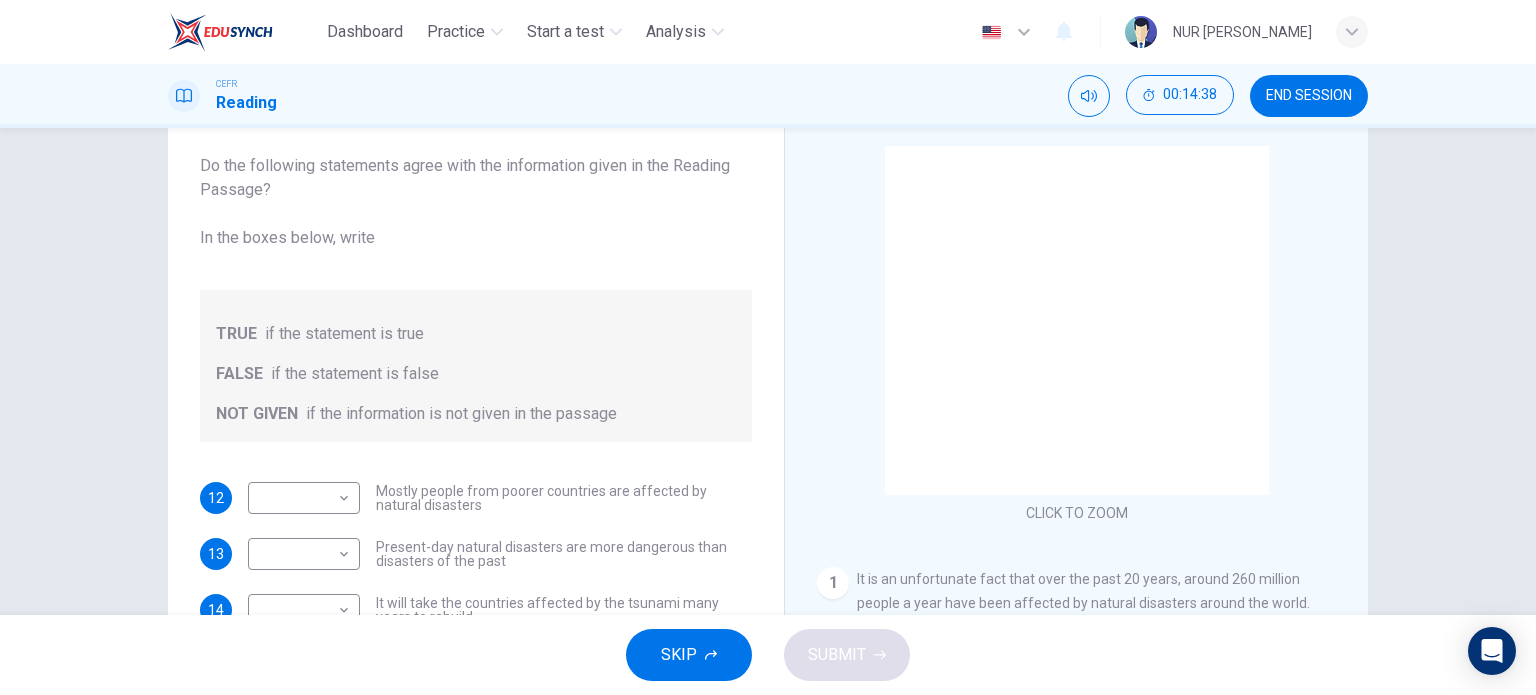 scroll, scrollTop: 288, scrollLeft: 0, axis: vertical 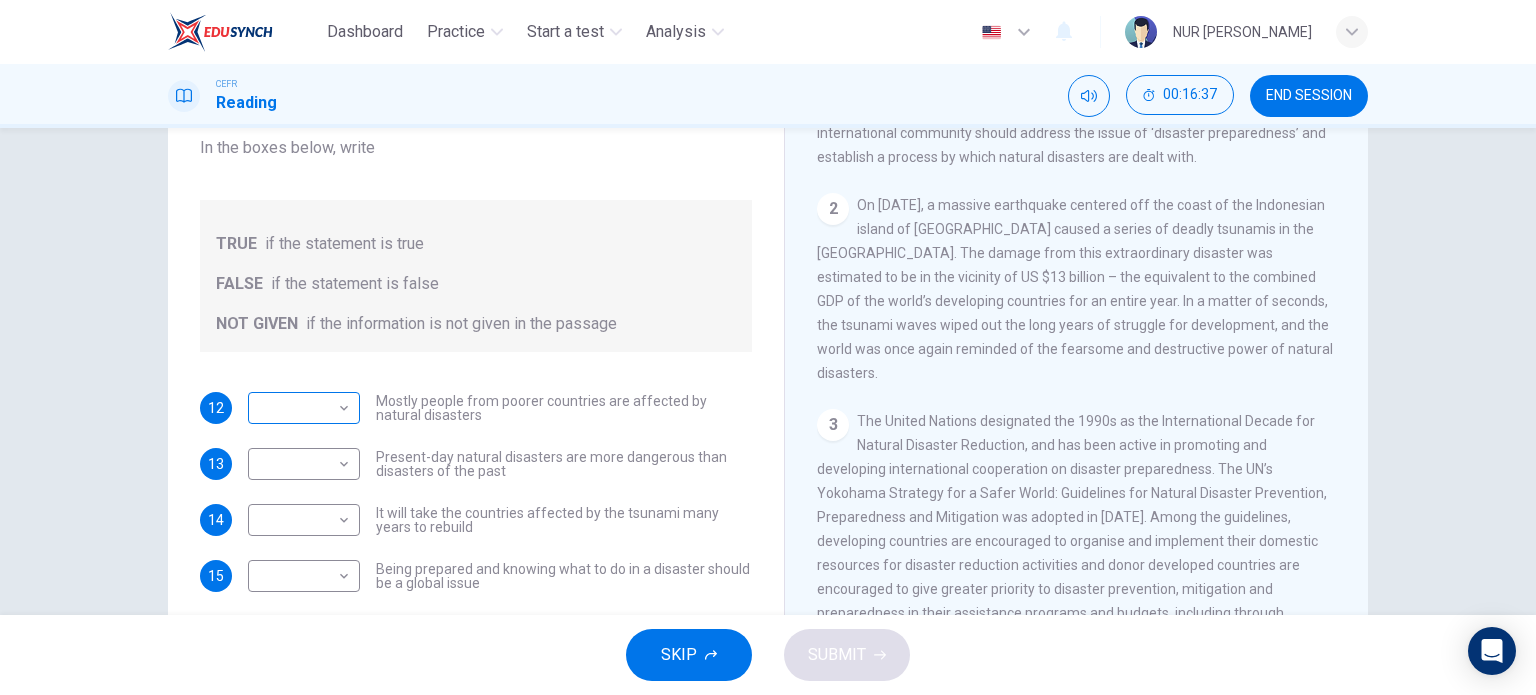 click on "Dashboard Practice Start a test Analysis English en ​ NUR [PERSON_NAME] Reading 00:16:37 END SESSION Questions 12 - 15 Do the following statements agree with the information given in the Reading Passage?
In the boxes below, write TRUE if the statement is true FALSE if the statement is false NOT GIVEN if the information is not given in the passage 12 ​ ​ Mostly people from poorer countries are affected by natural disasters 13 ​ ​ Present-day natural disasters are more dangerous than disasters of the past 14 ​ ​ It will take the countries affected by the tsunami many years to rebuild 15 ​ ​ Being prepared and knowing what to do in a disaster should be a global issue Preparing for the Threat CLICK TO ZOOM Click to Zoom 1 2 3 4 5 6 SKIP SUBMIT EduSynch - Online Language Proficiency Testing
Dashboard Practice Start a test Analysis Notifications © Copyright  2025" at bounding box center (768, 347) 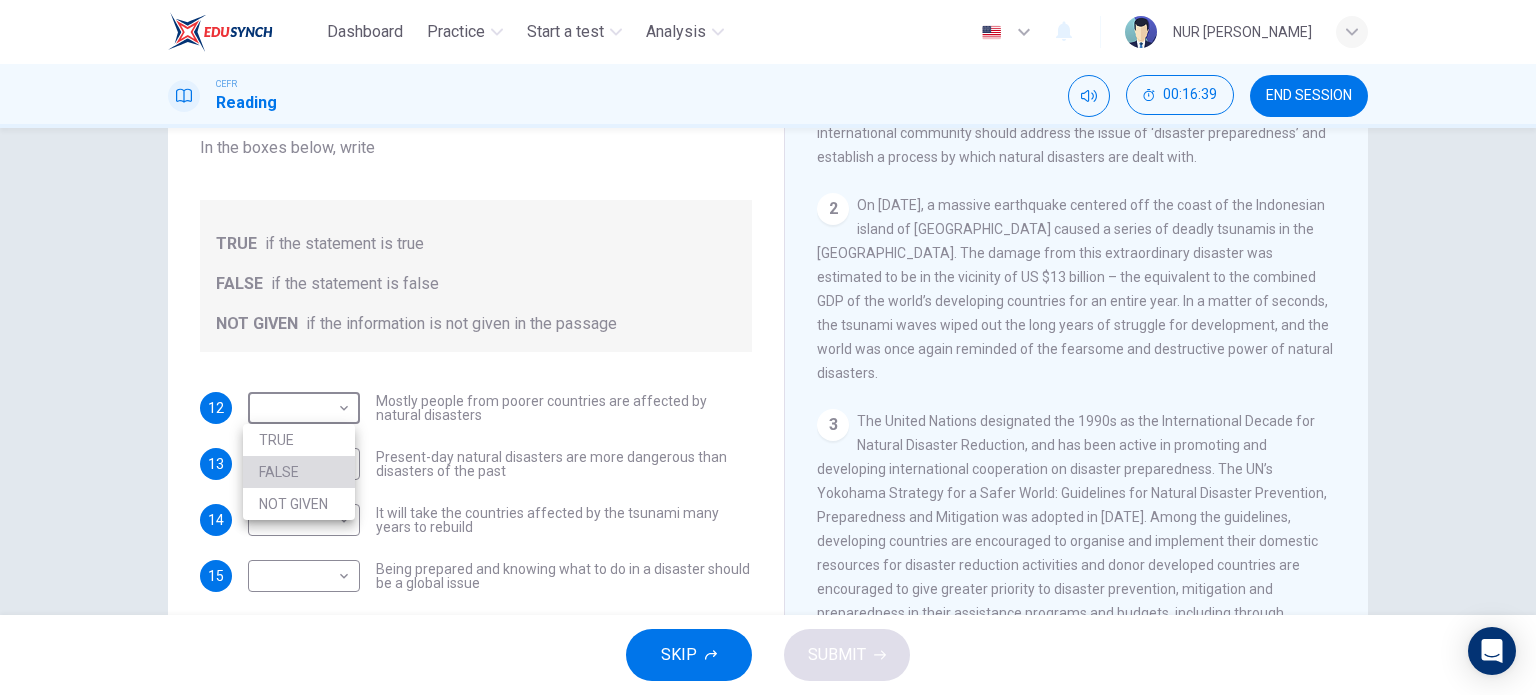 click on "FALSE" at bounding box center (299, 472) 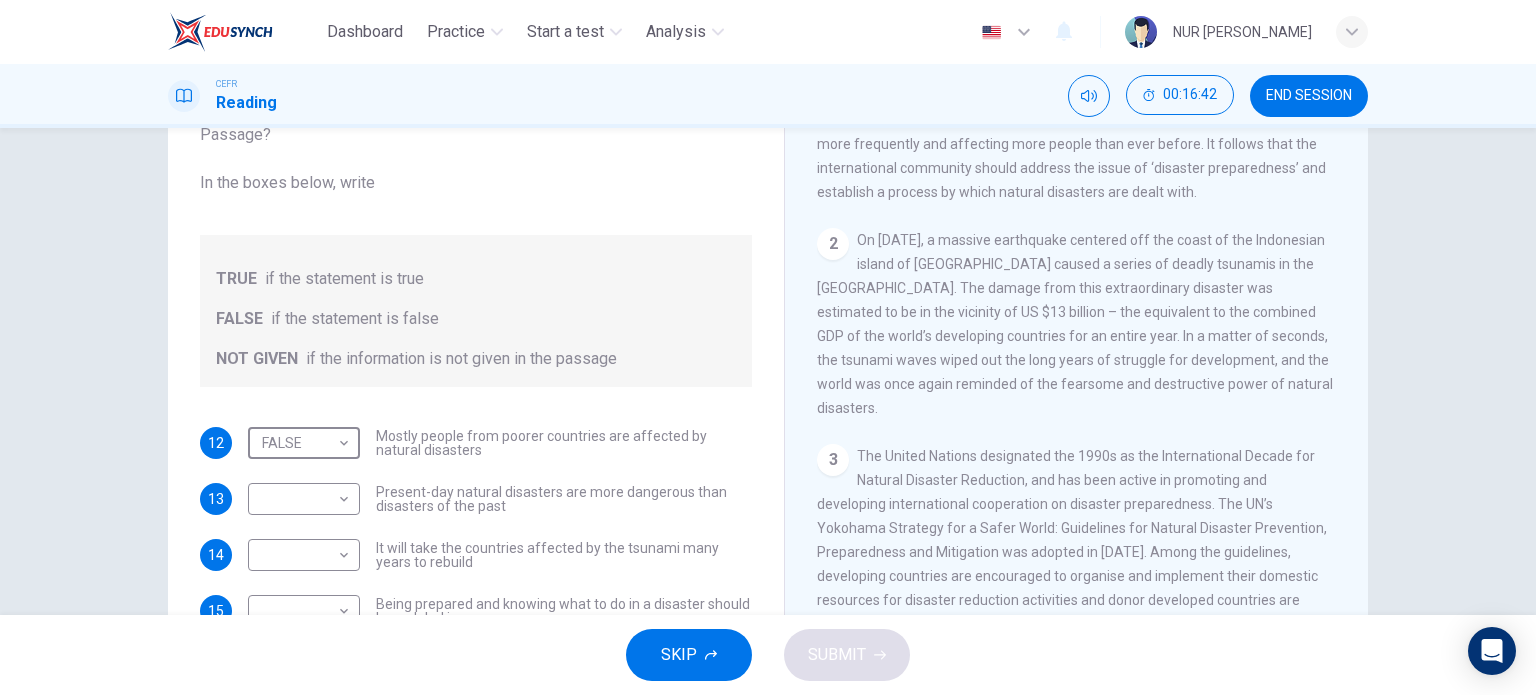 scroll, scrollTop: 200, scrollLeft: 0, axis: vertical 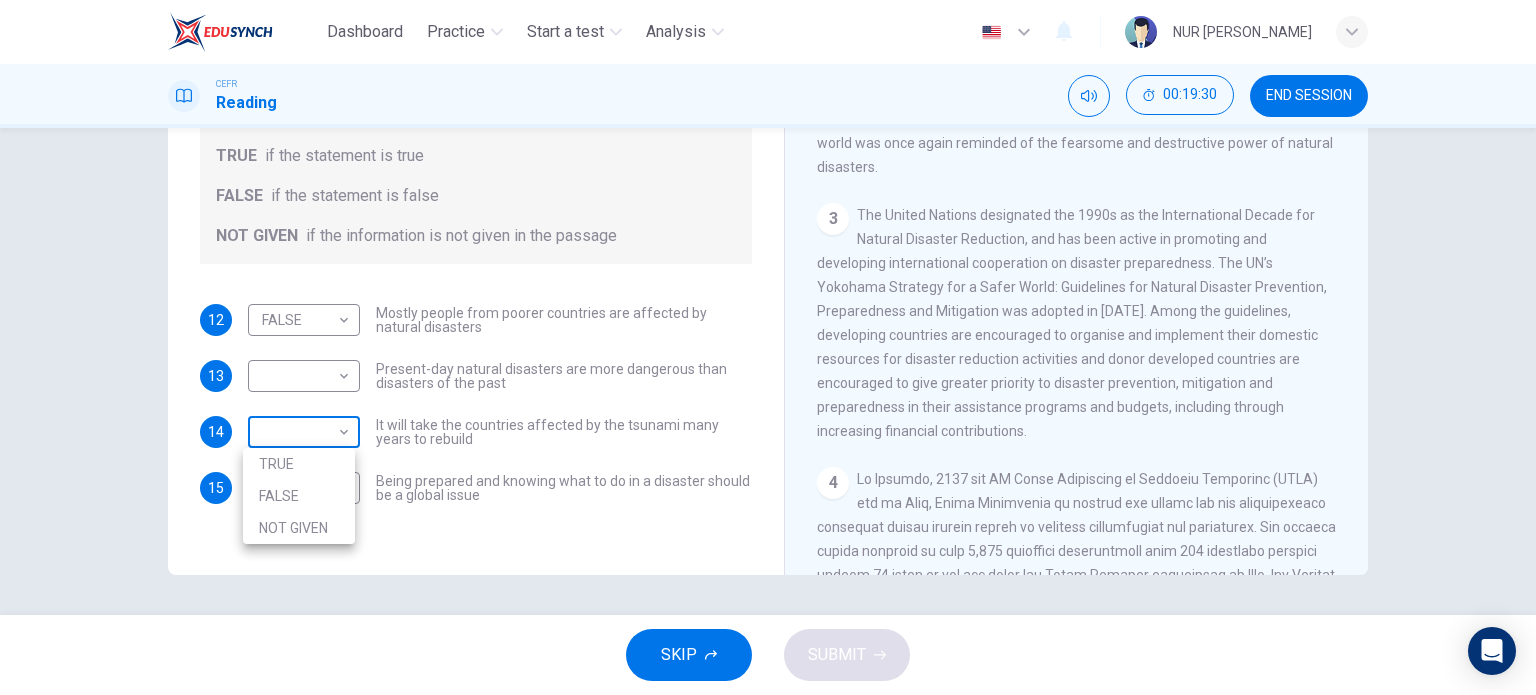 click on "Dashboard Practice Start a test Analysis English en ​ NUR [PERSON_NAME] Reading 00:19:30 END SESSION Questions 12 - 15 Do the following statements agree with the information given in the Reading Passage?
In the boxes below, write TRUE if the statement is true FALSE if the statement is false NOT GIVEN if the information is not given in the passage 12 FALSE FALSE ​ Mostly people from poorer countries are affected by natural disasters 13 ​ ​ Present-day natural disasters are more dangerous than disasters of the past 14 ​ ​ It will take the countries affected by the tsunami many years to rebuild 15 ​ ​ Being prepared and knowing what to do in a disaster should be a global issue Preparing for the Threat CLICK TO ZOOM Click to Zoom 1 2 3 4 5 6 SKIP SUBMIT EduSynch - Online Language Proficiency Testing
Dashboard Practice Start a test Analysis Notifications © Copyright  2025 TRUE FALSE NOT GIVEN" at bounding box center (768, 347) 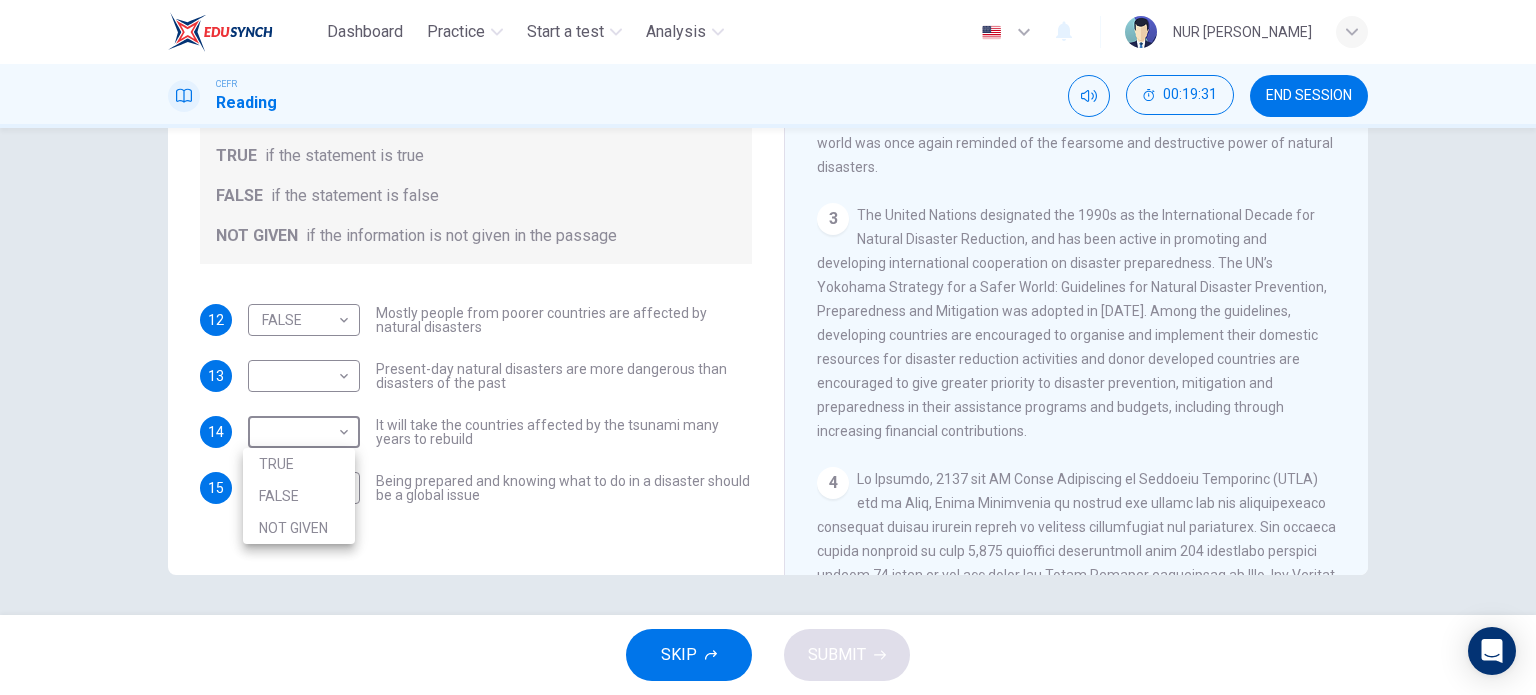 click on "TRUE" at bounding box center [299, 464] 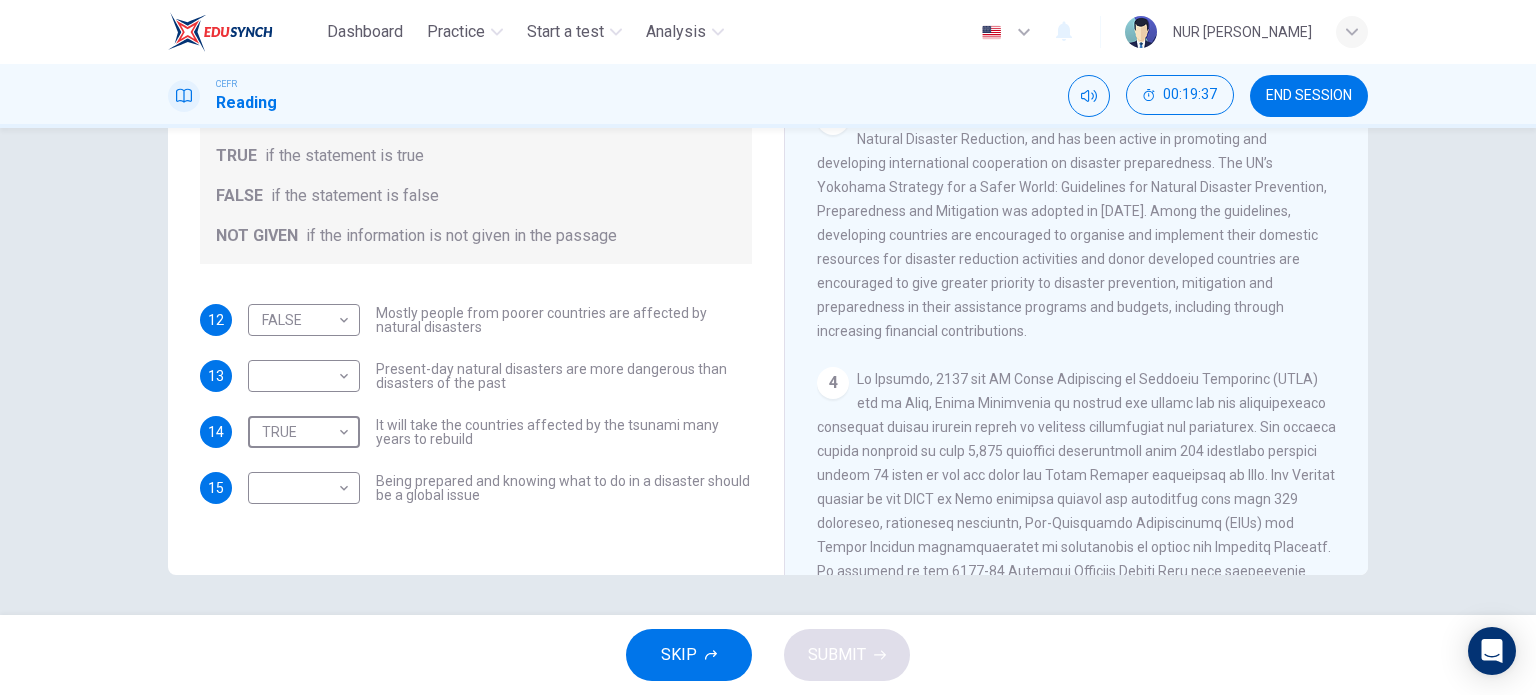 scroll, scrollTop: 818, scrollLeft: 0, axis: vertical 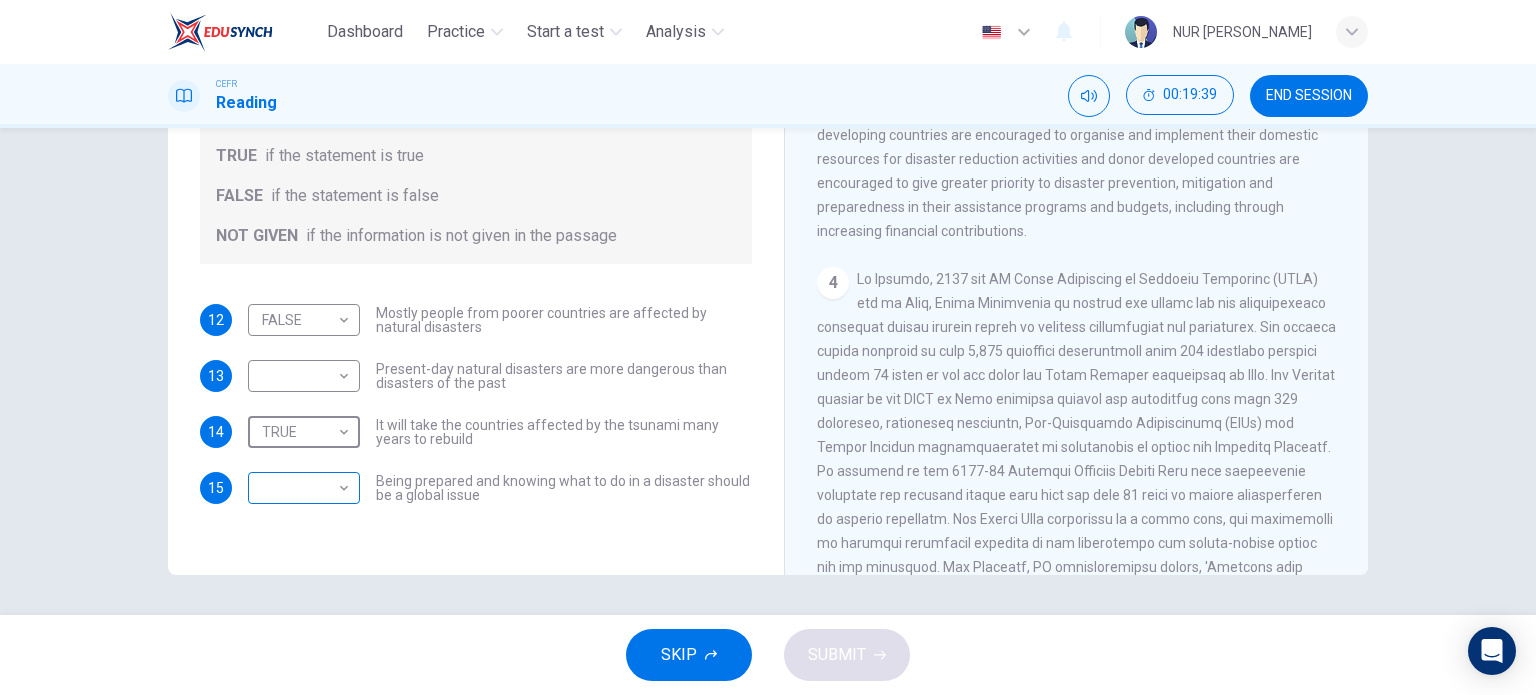 click on "Dashboard Practice Start a test Analysis English en ​ NUR [PERSON_NAME] Reading 00:19:39 END SESSION Questions 12 - 15 Do the following statements agree with the information given in the Reading Passage?
In the boxes below, write TRUE if the statement is true FALSE if the statement is false NOT GIVEN if the information is not given in the passage 12 FALSE FALSE ​ Mostly people from poorer countries are affected by natural disasters 13 ​ ​ Present-day natural disasters are more dangerous than disasters of the past 14 TRUE TRUE ​ It will take the countries affected by the tsunami many years to rebuild 15 ​ ​ Being prepared and knowing what to do in a disaster should be a global issue Preparing for the Threat CLICK TO ZOOM Click to Zoom 1 2 3 4 5 6 SKIP SUBMIT EduSynch - Online Language Proficiency Testing
Dashboard Practice Start a test Analysis Notifications © Copyright  2025" at bounding box center (768, 347) 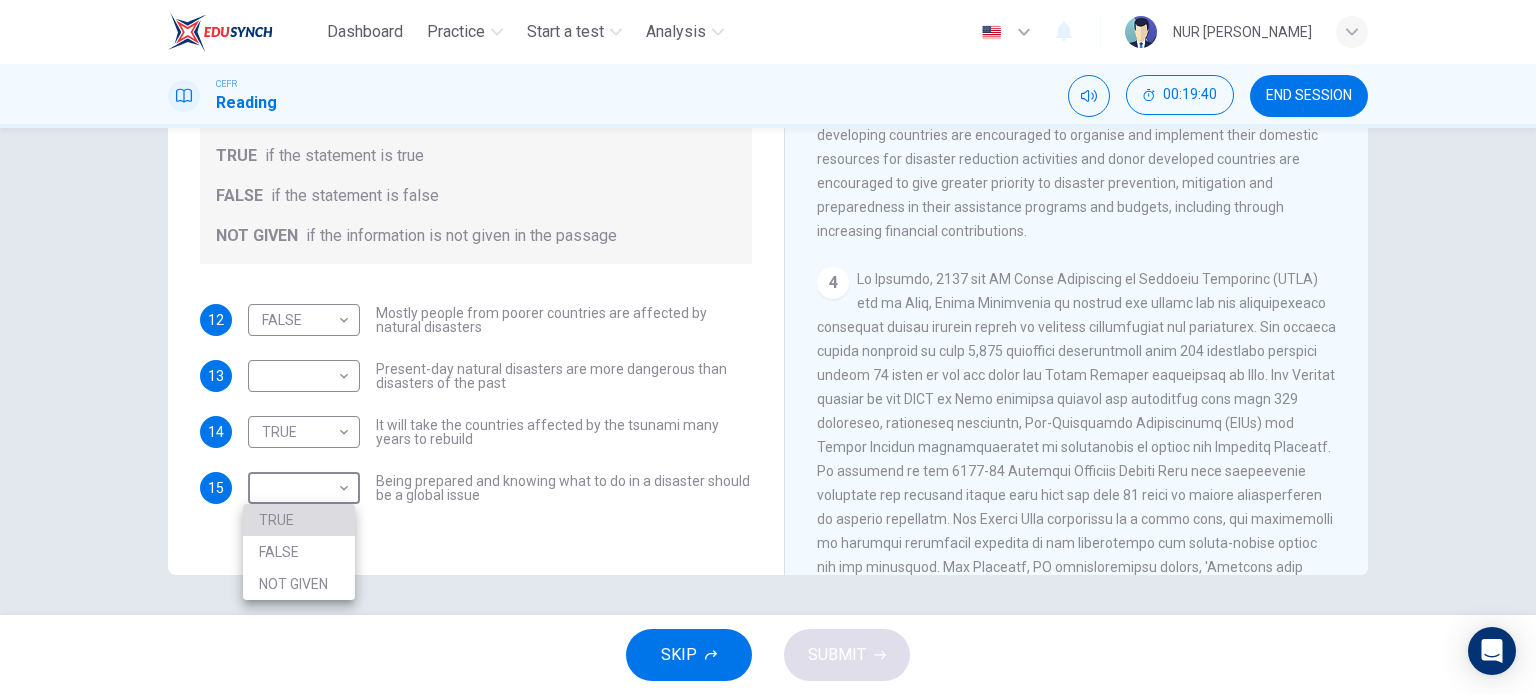 click on "TRUE" at bounding box center [299, 520] 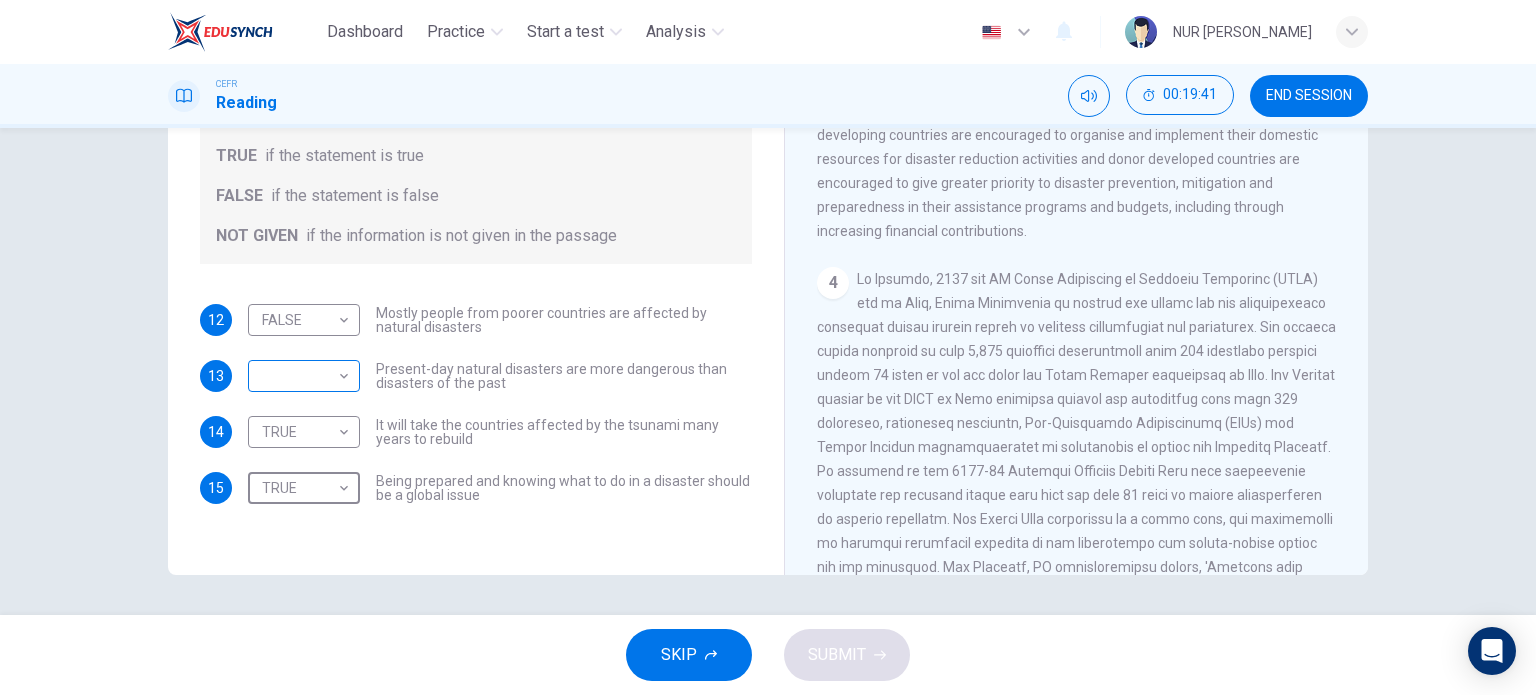 click on "Dashboard Practice Start a test Analysis English en ​ NUR [PERSON_NAME] Reading 00:19:41 END SESSION Questions 12 - 15 Do the following statements agree with the information given in the Reading Passage?
In the boxes below, write TRUE if the statement is true FALSE if the statement is false NOT GIVEN if the information is not given in the passage 12 FALSE FALSE ​ Mostly people from poorer countries are affected by natural disasters 13 ​ ​ Present-day natural disasters are more dangerous than disasters of the past 14 TRUE TRUE ​ It will take the countries affected by the tsunami many years to rebuild 15 TRUE TRUE ​ Being prepared and knowing what to do in a disaster should be a global issue Preparing for the Threat CLICK TO ZOOM Click to Zoom 1 2 3 4 5 6 SKIP SUBMIT EduSynch - Online Language Proficiency Testing
Dashboard Practice Start a test Analysis Notifications © Copyright  2025" at bounding box center [768, 347] 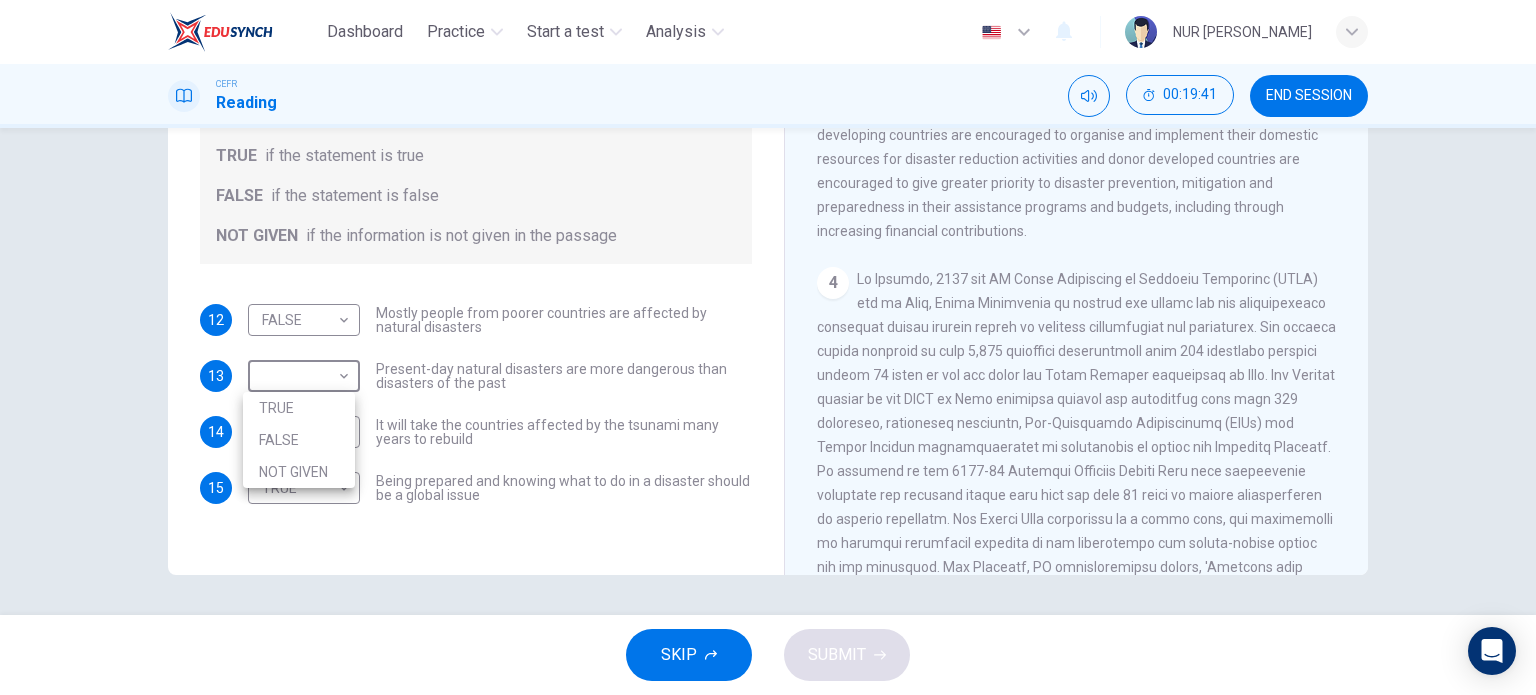 click on "NOT GIVEN" at bounding box center [299, 472] 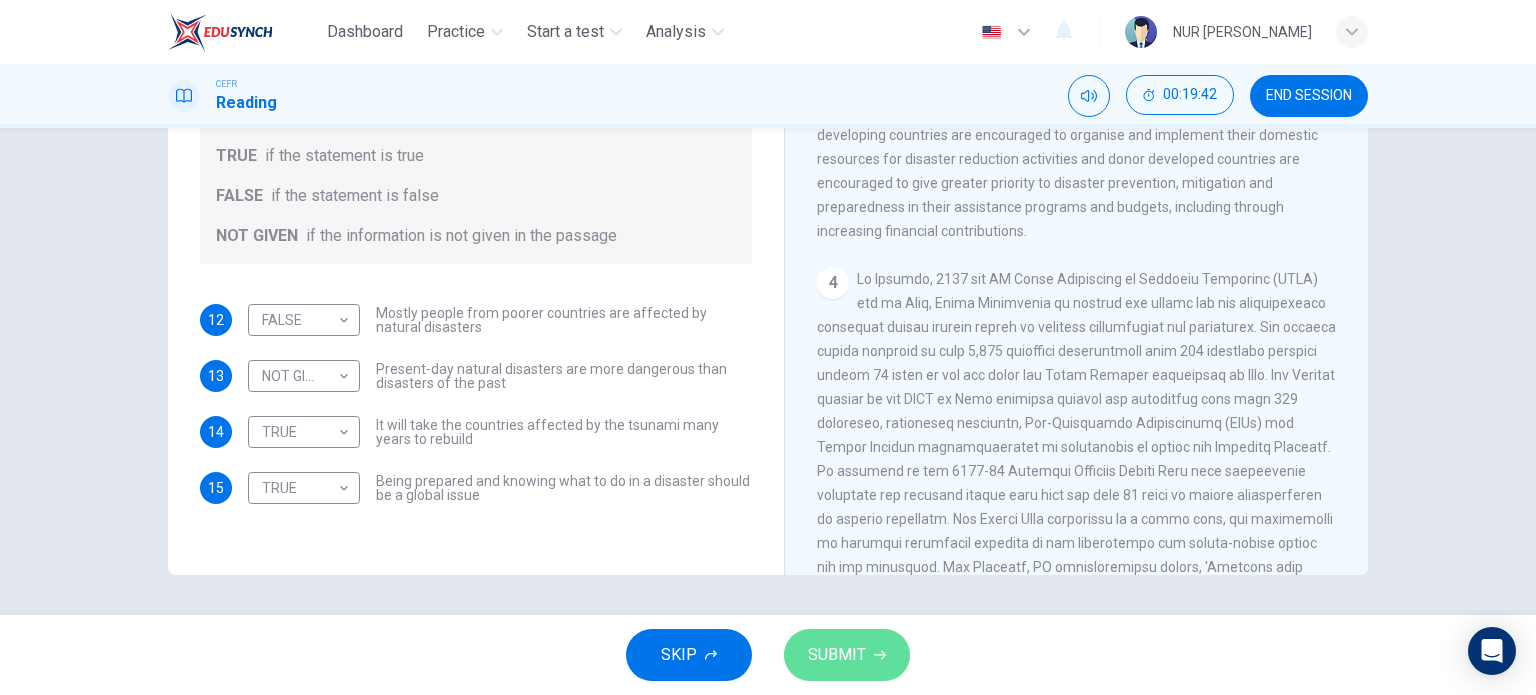 click on "SUBMIT" at bounding box center [837, 655] 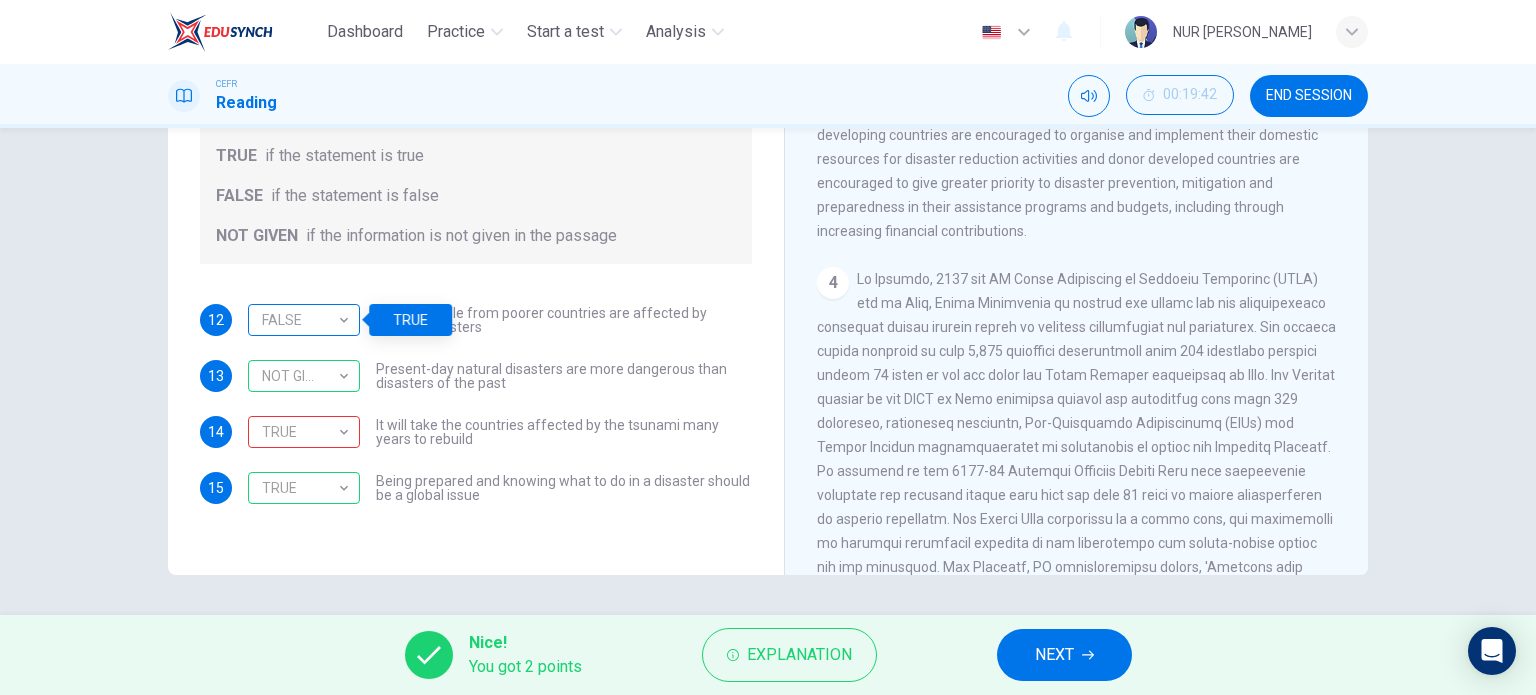 click on "FALSE" at bounding box center (300, 320) 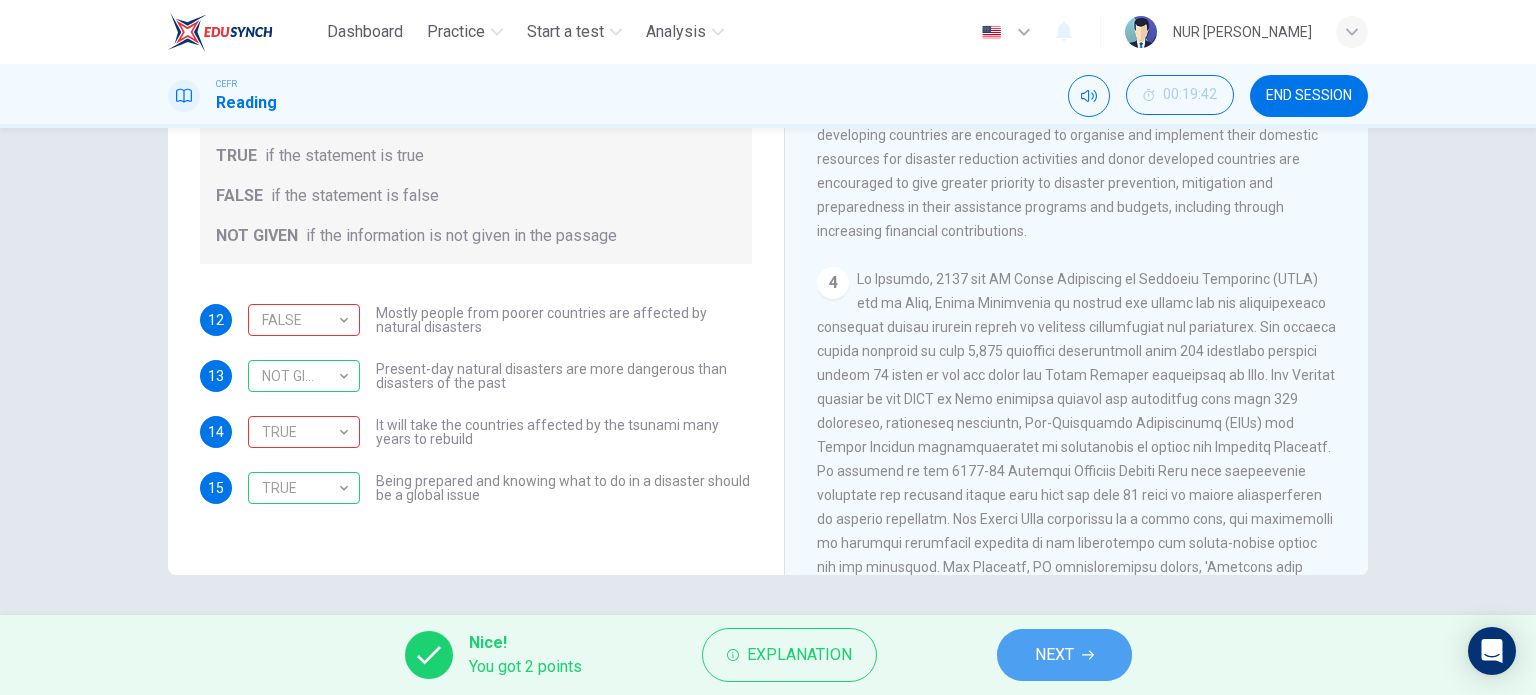 click on "NEXT" at bounding box center [1064, 655] 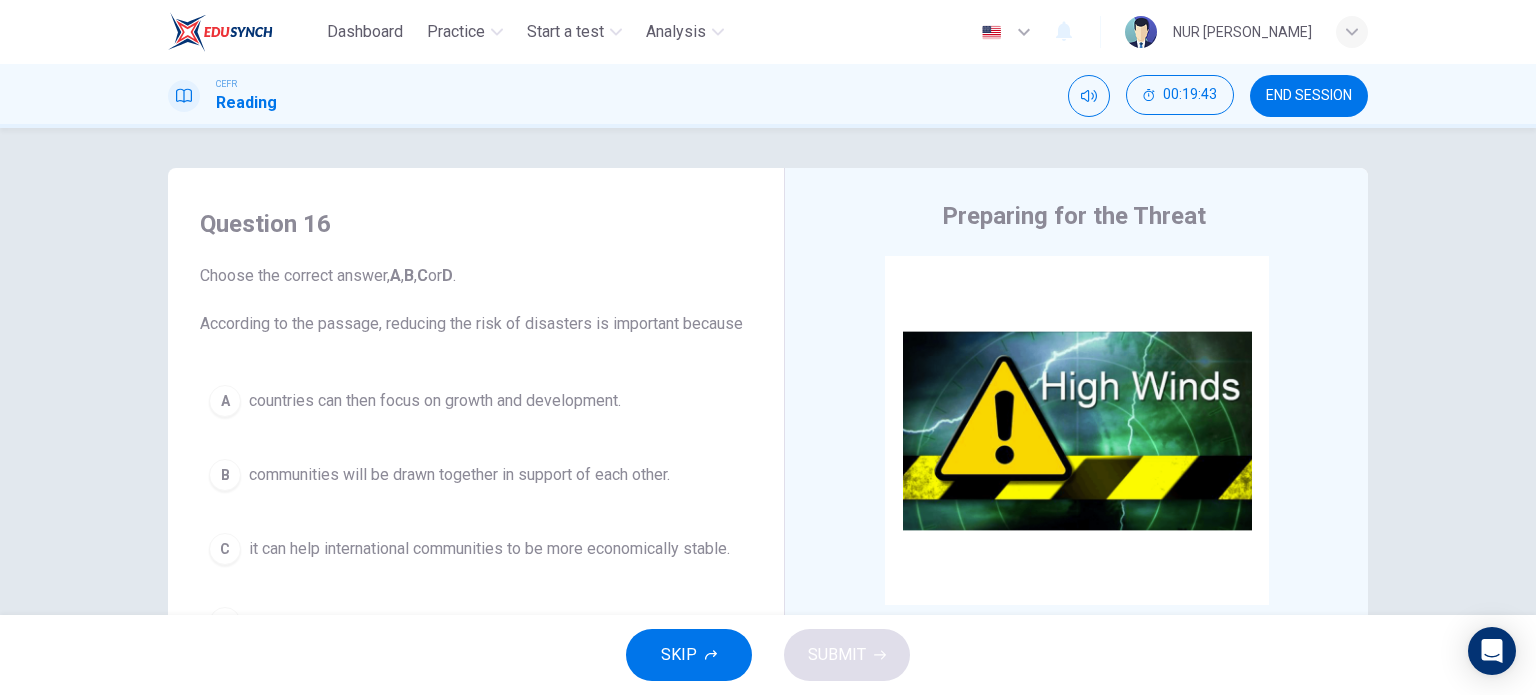 scroll, scrollTop: 100, scrollLeft: 0, axis: vertical 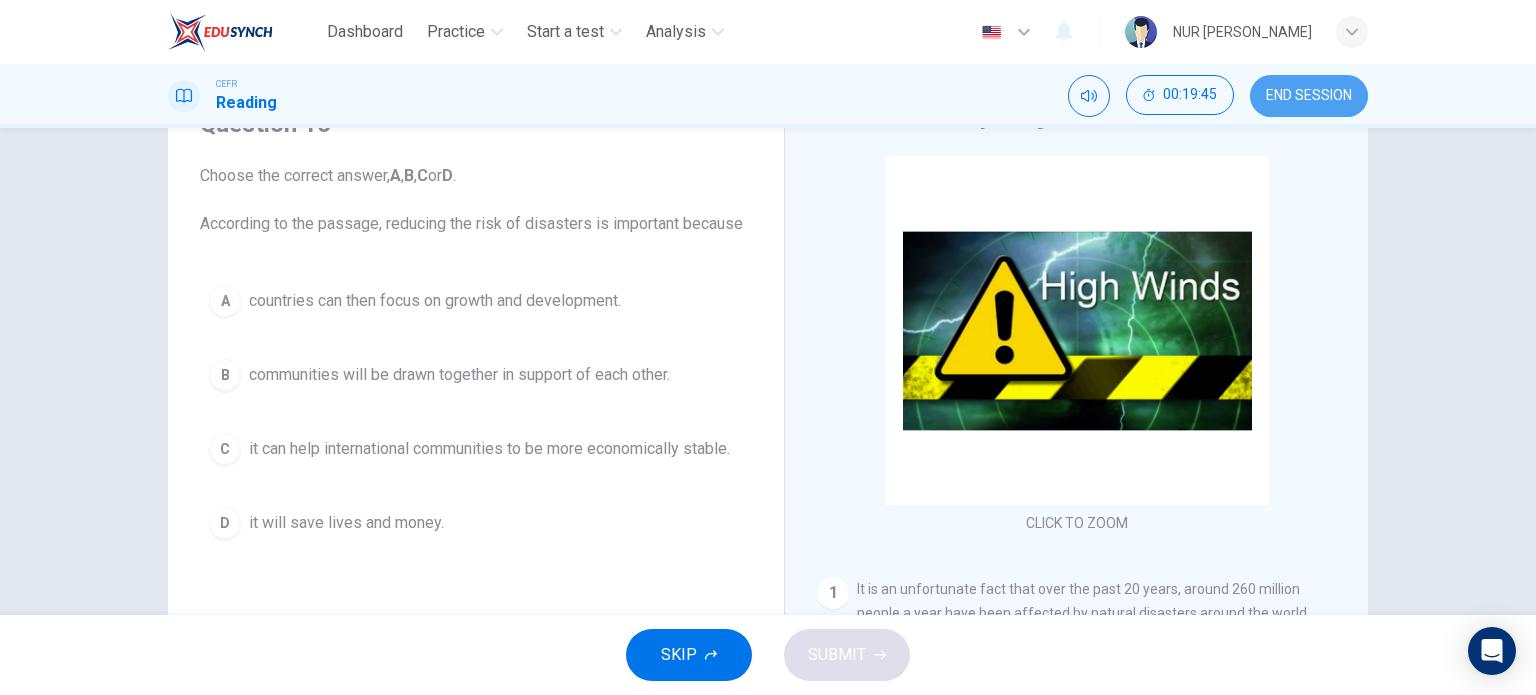 click on "END SESSION" at bounding box center [1309, 96] 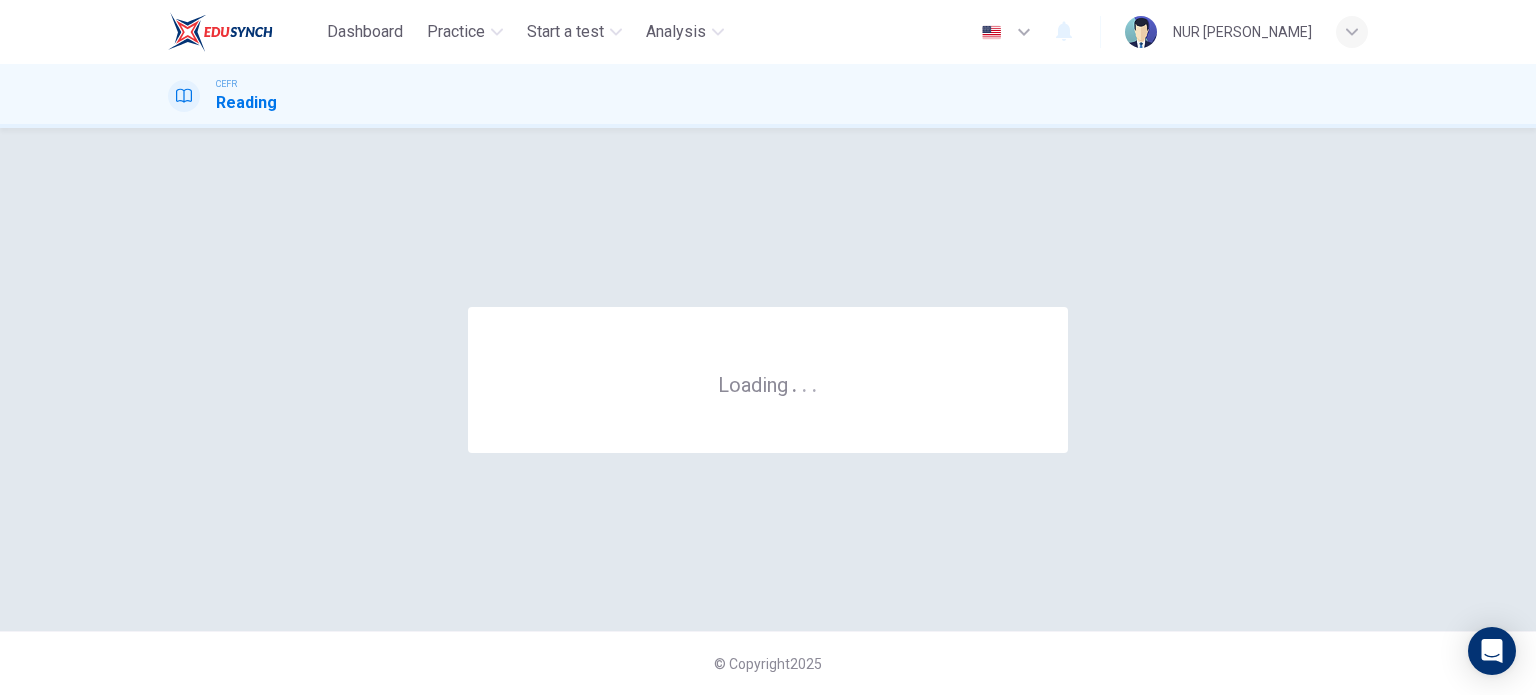 scroll, scrollTop: 0, scrollLeft: 0, axis: both 